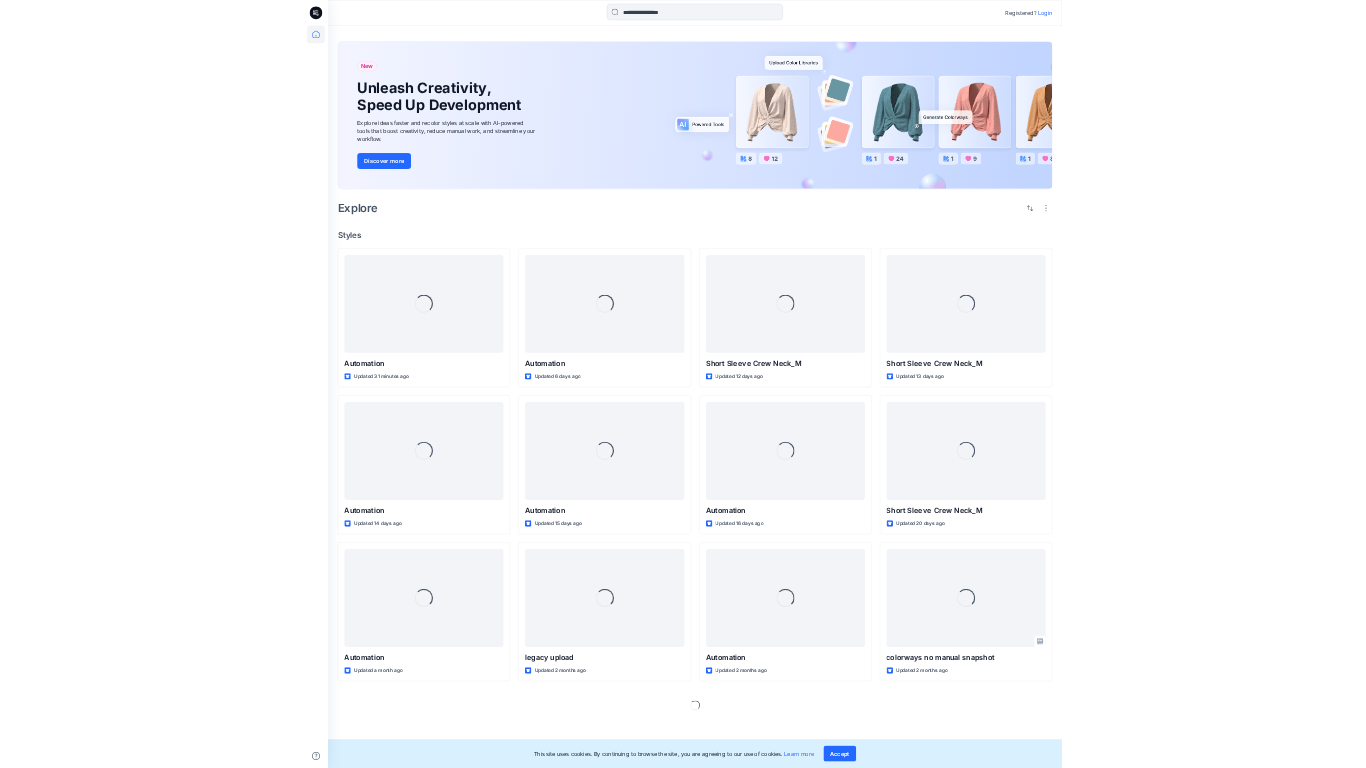 scroll, scrollTop: 0, scrollLeft: 0, axis: both 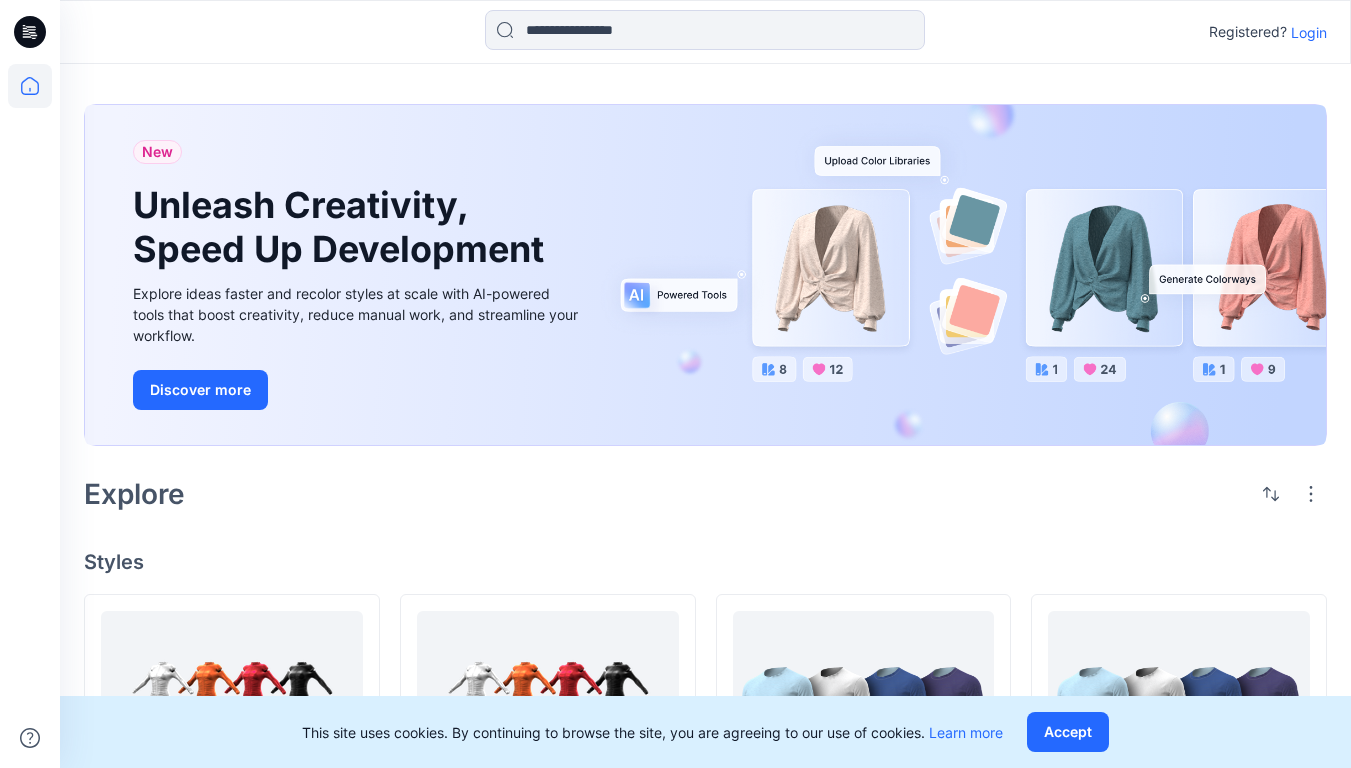 click on "Login" at bounding box center (1309, 32) 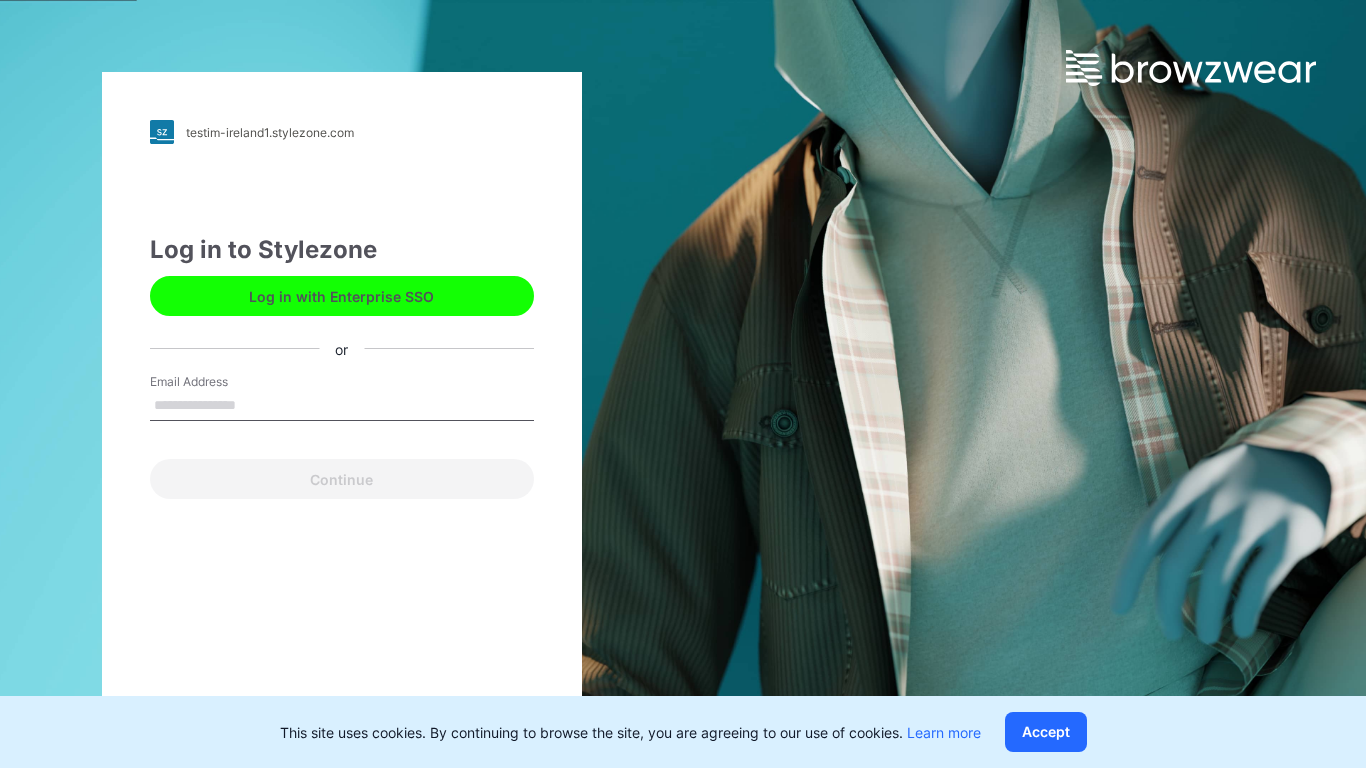 click on "Email Address" at bounding box center (342, 406) 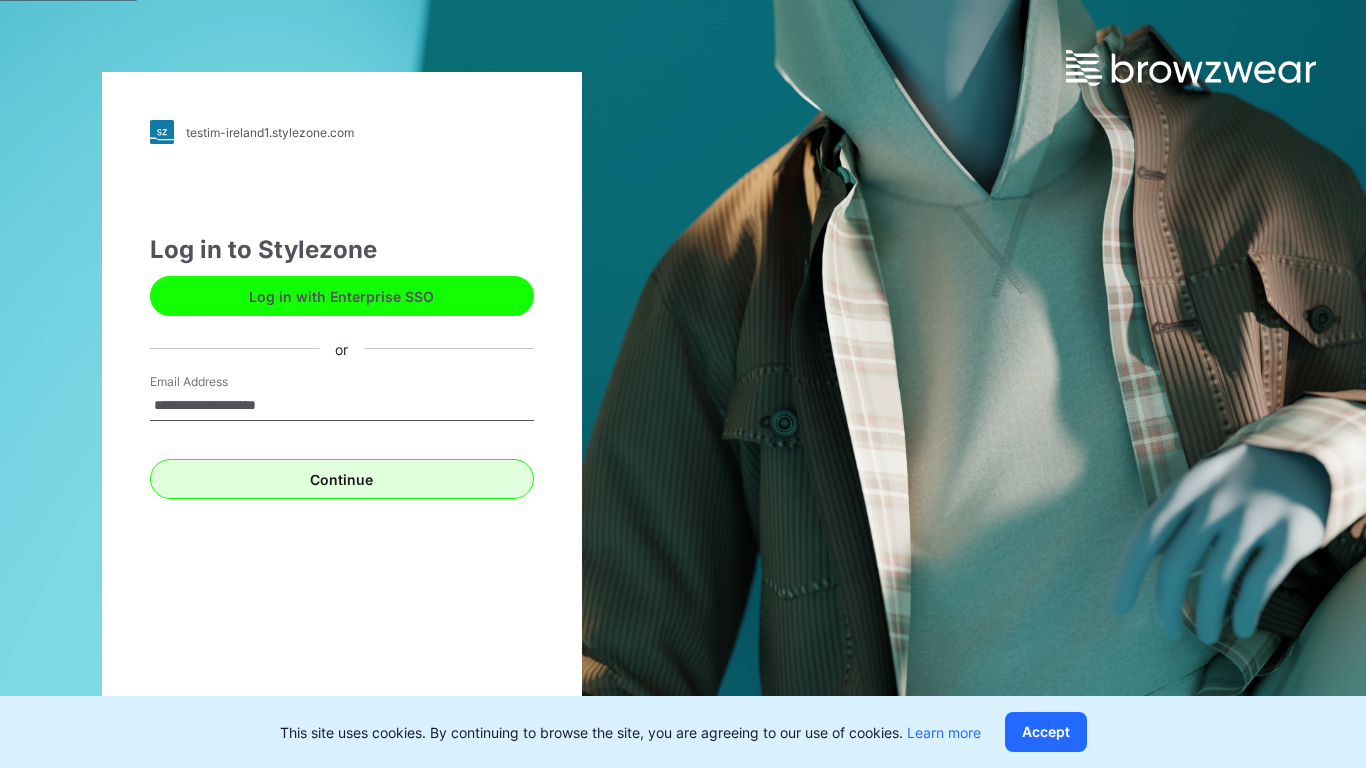 type on "**********" 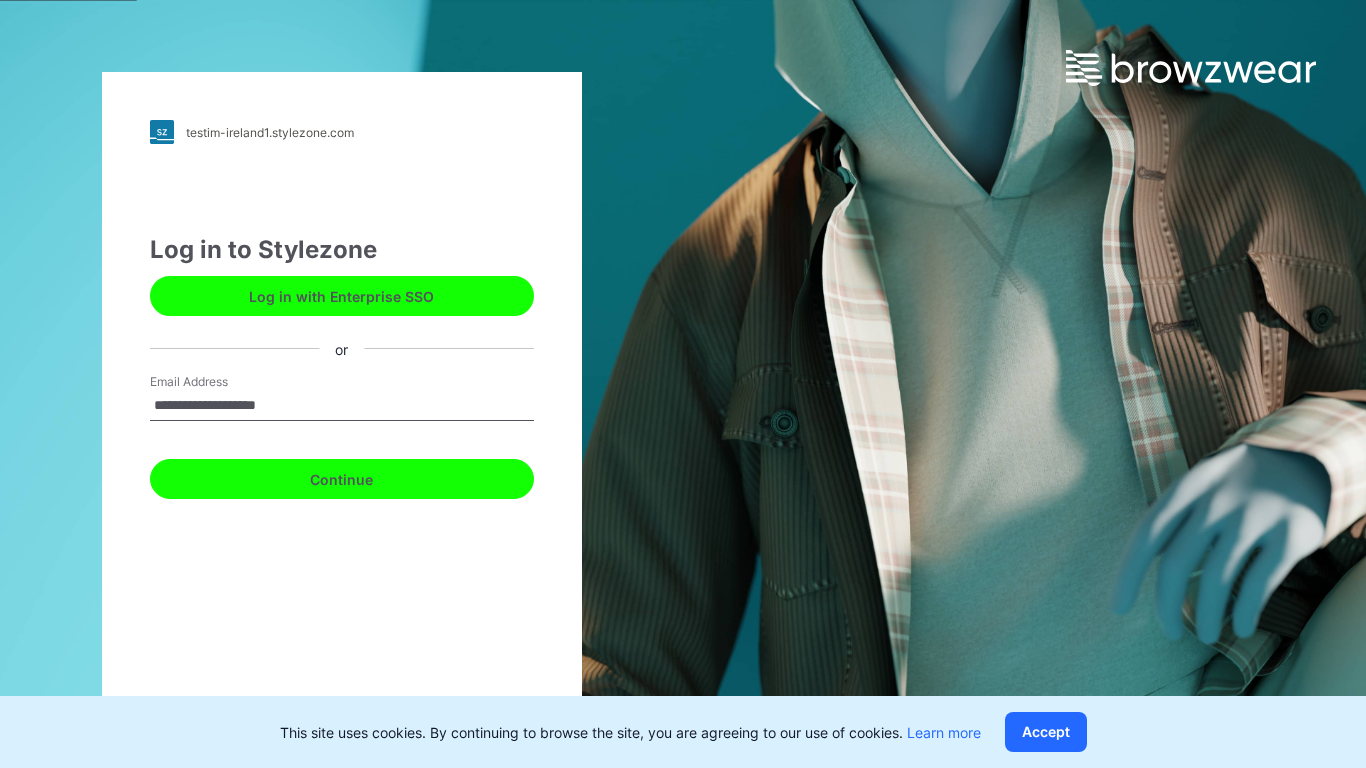 click on "Continue" at bounding box center (342, 479) 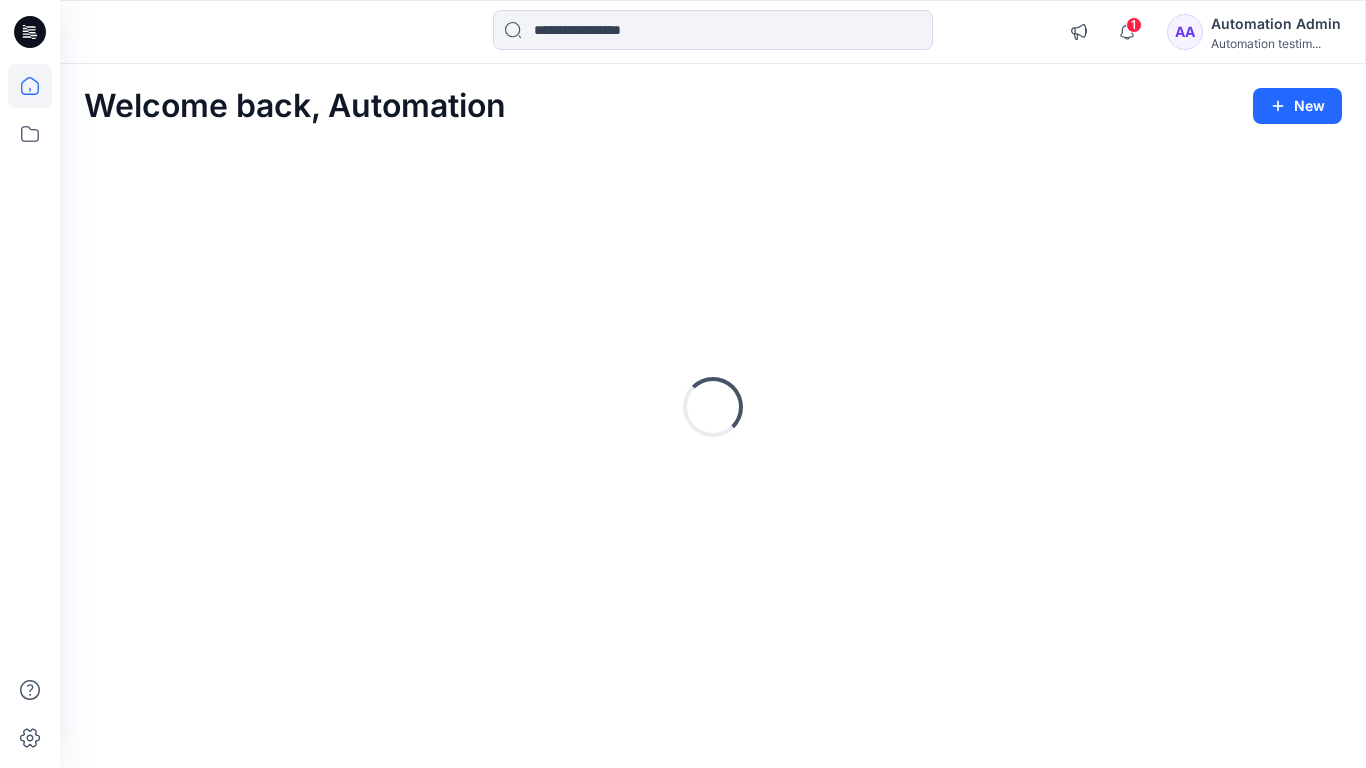 click 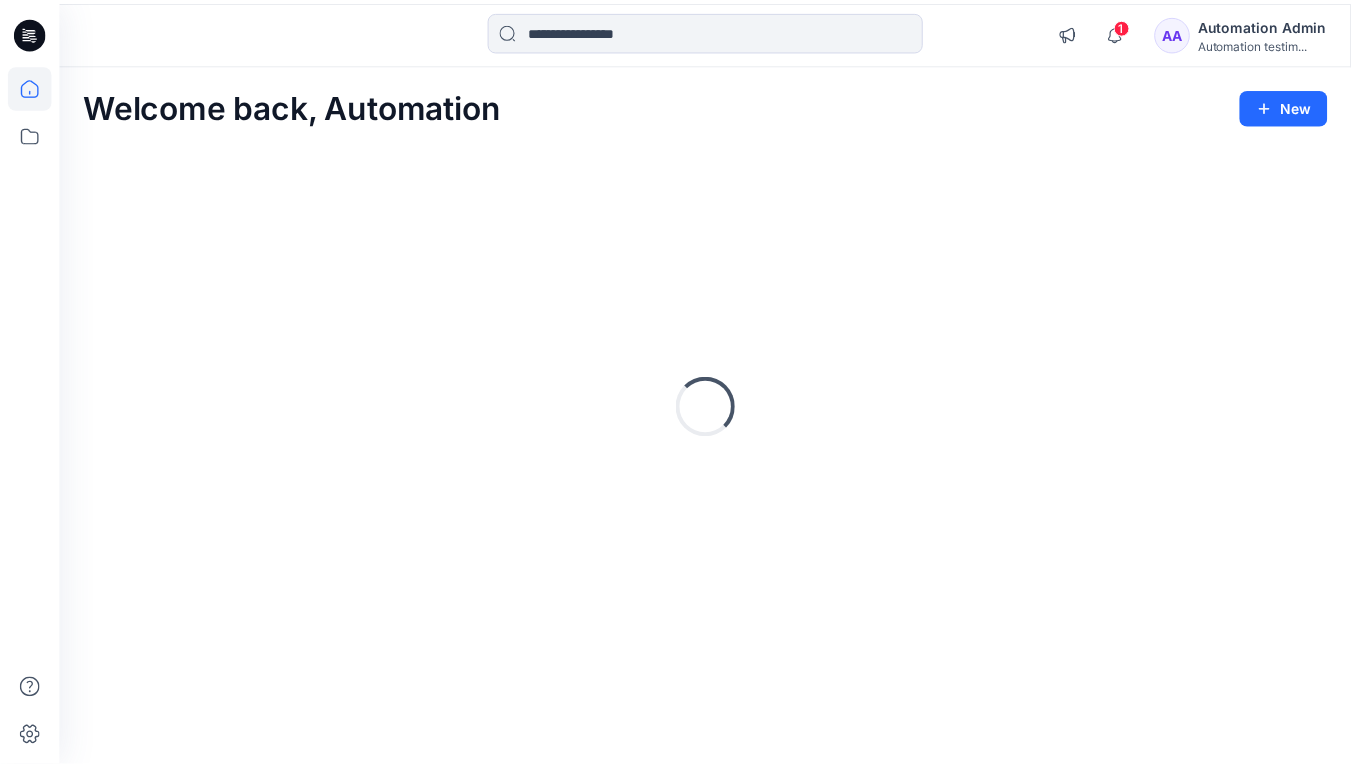 scroll, scrollTop: 0, scrollLeft: 0, axis: both 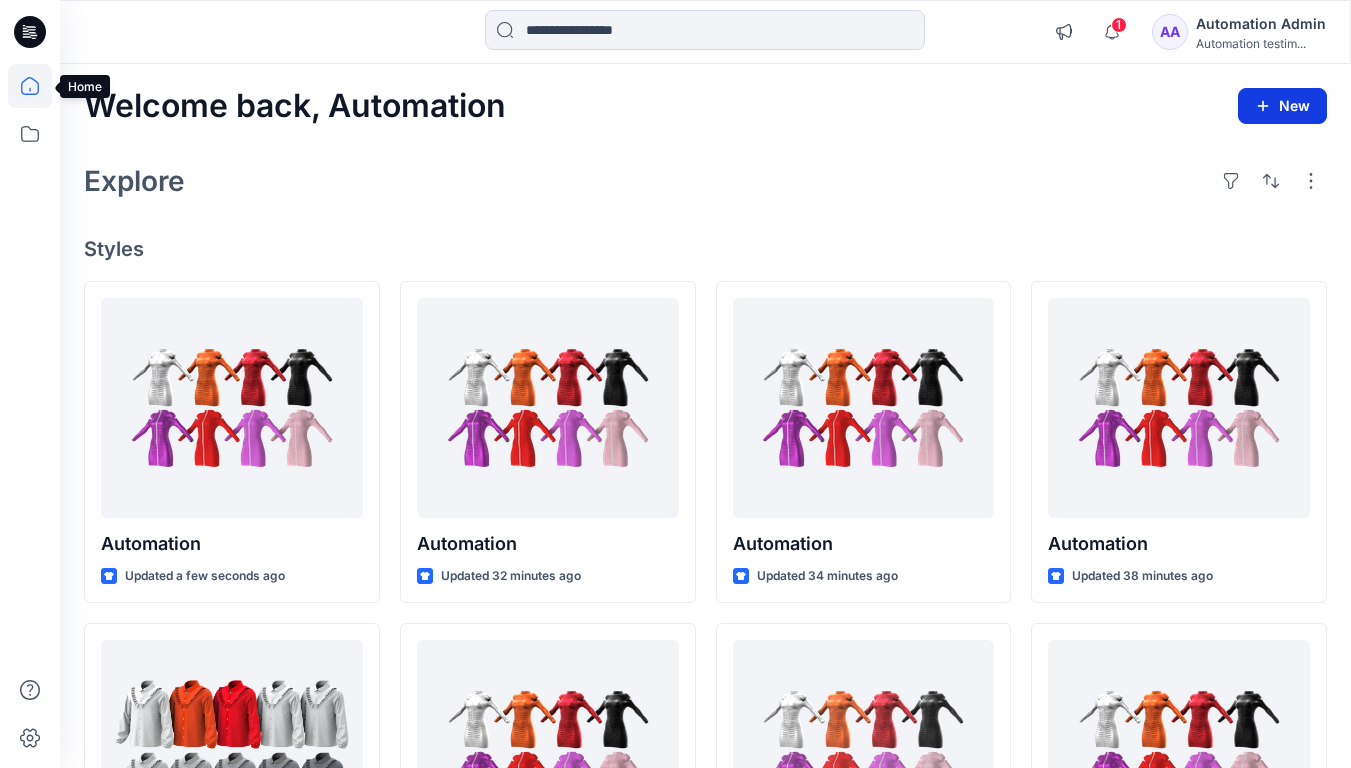 click on "New" at bounding box center (1282, 106) 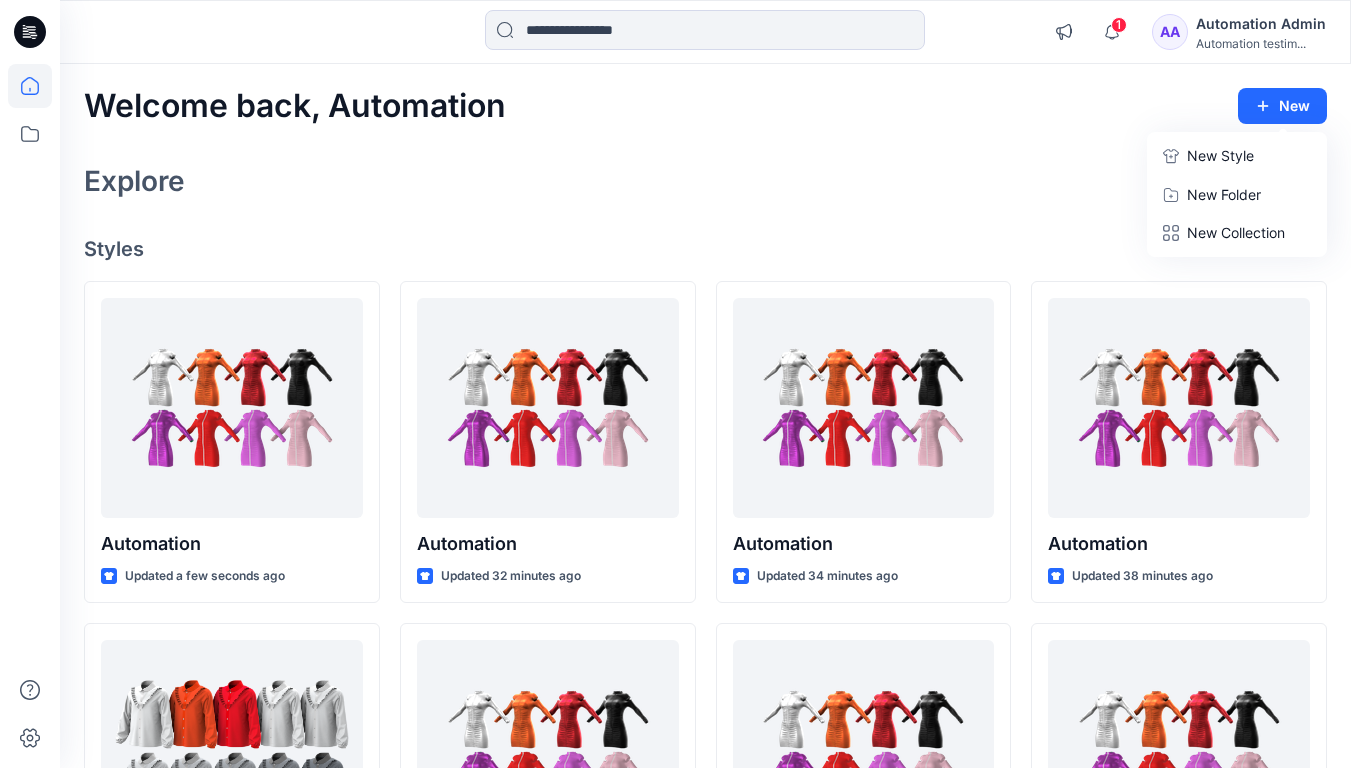 click on "New Style" at bounding box center [1220, 156] 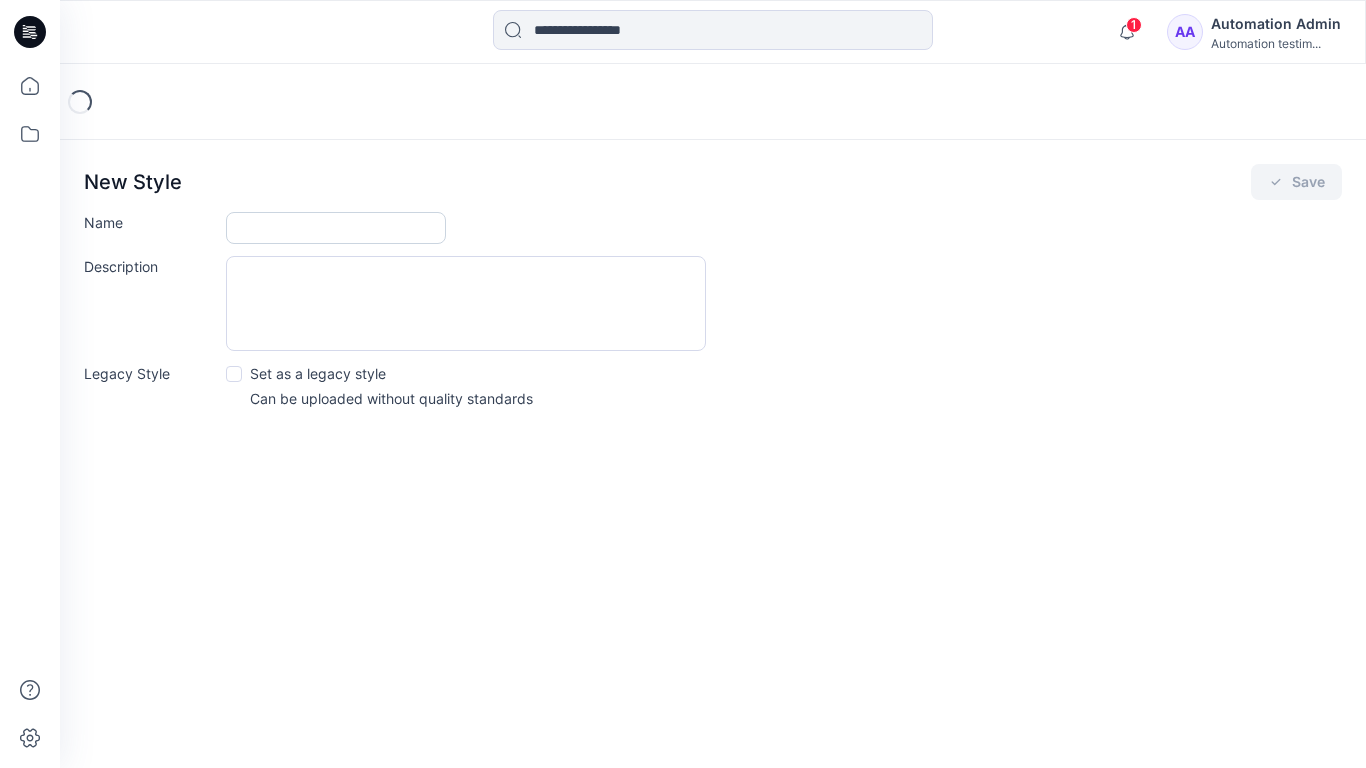 click on "Name" at bounding box center (336, 228) 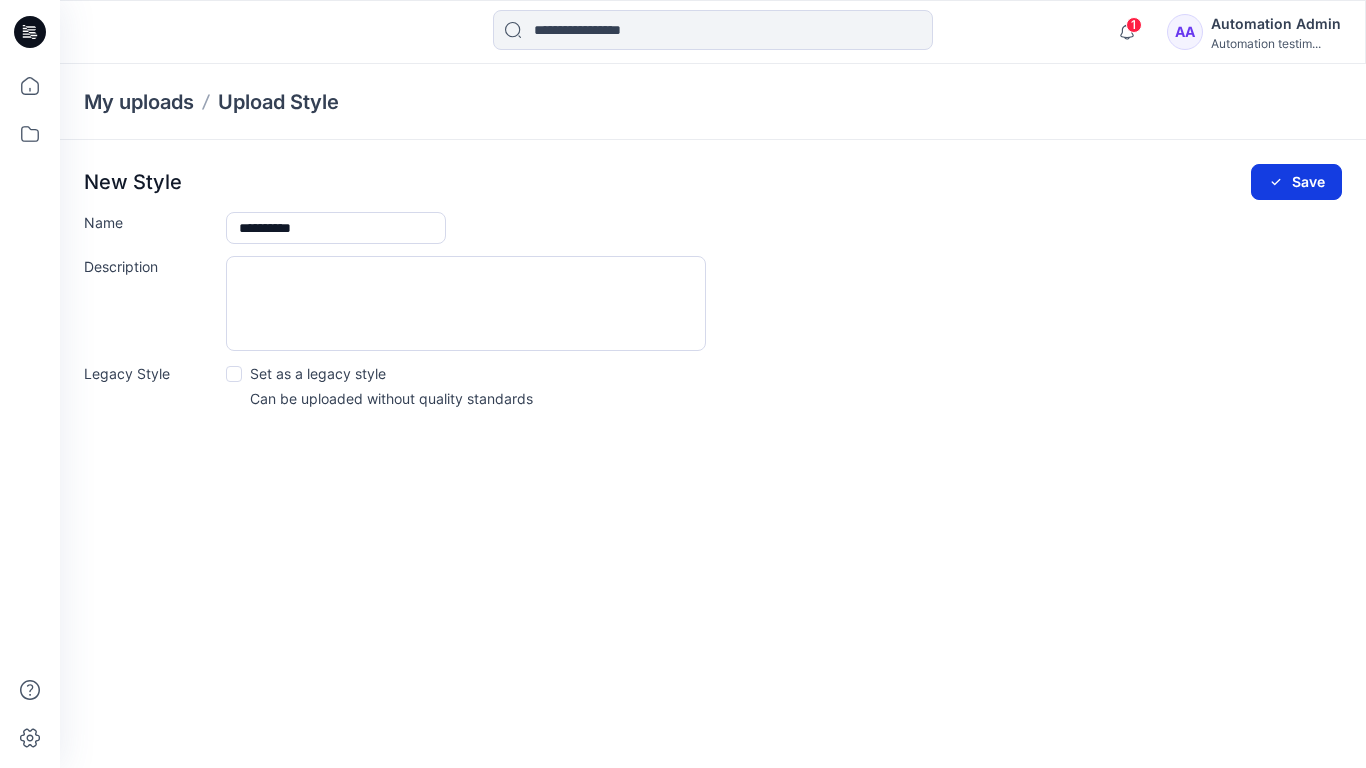 type on "**********" 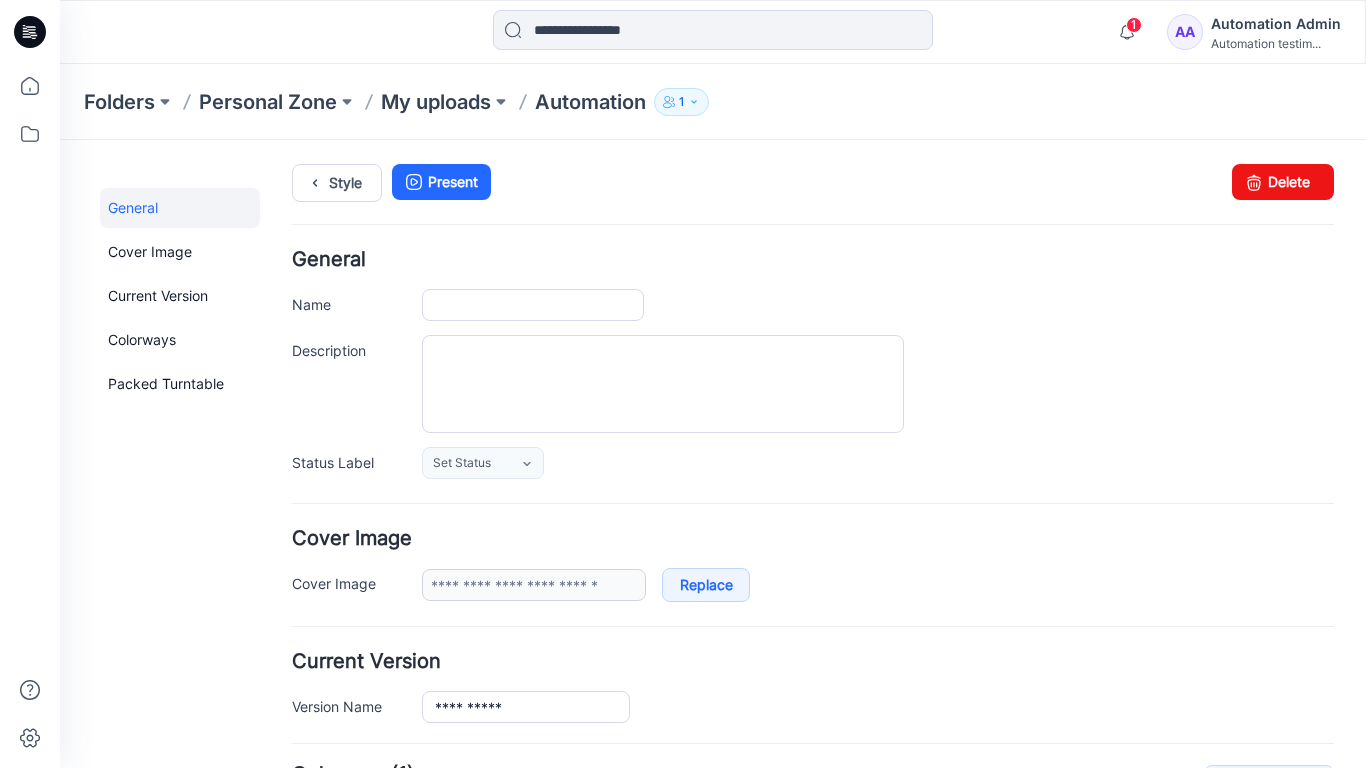 scroll, scrollTop: 402, scrollLeft: 0, axis: vertical 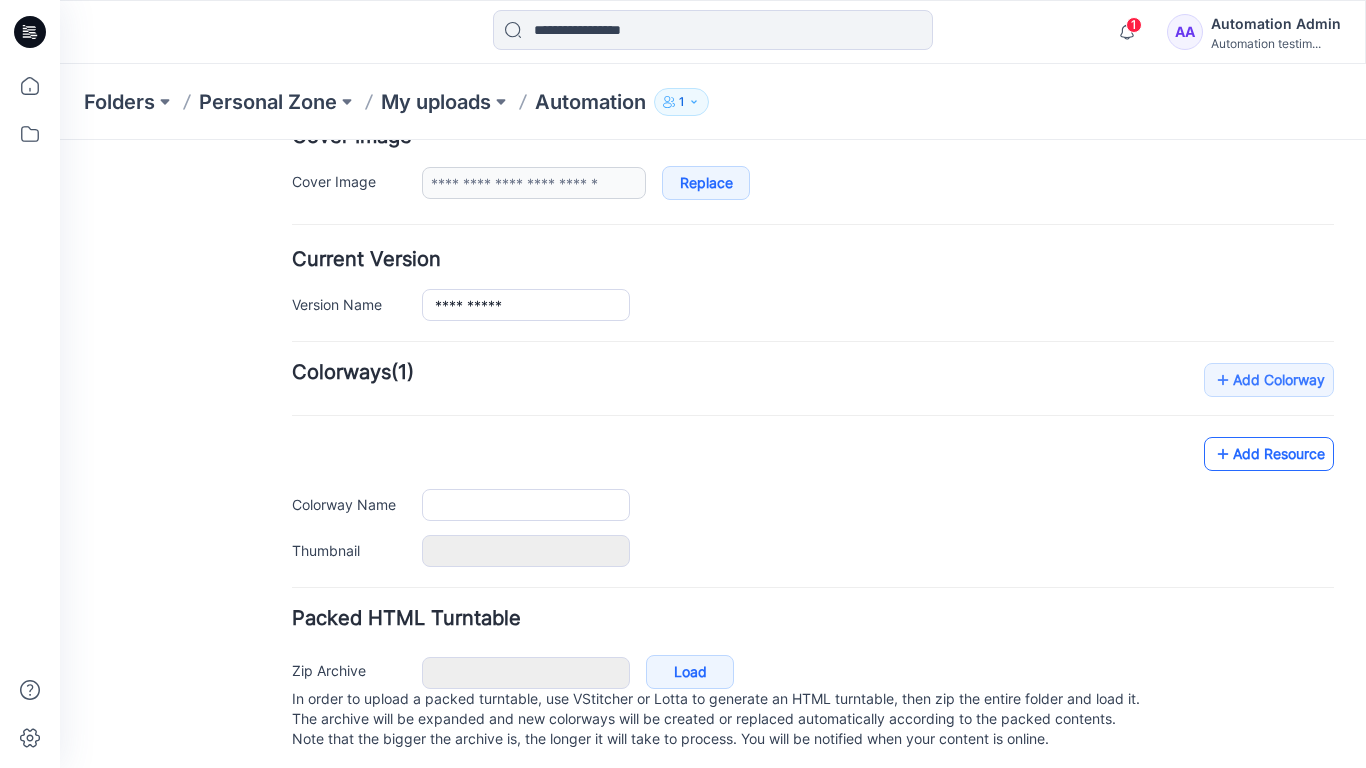 click on "Add Resource" at bounding box center [1269, 454] 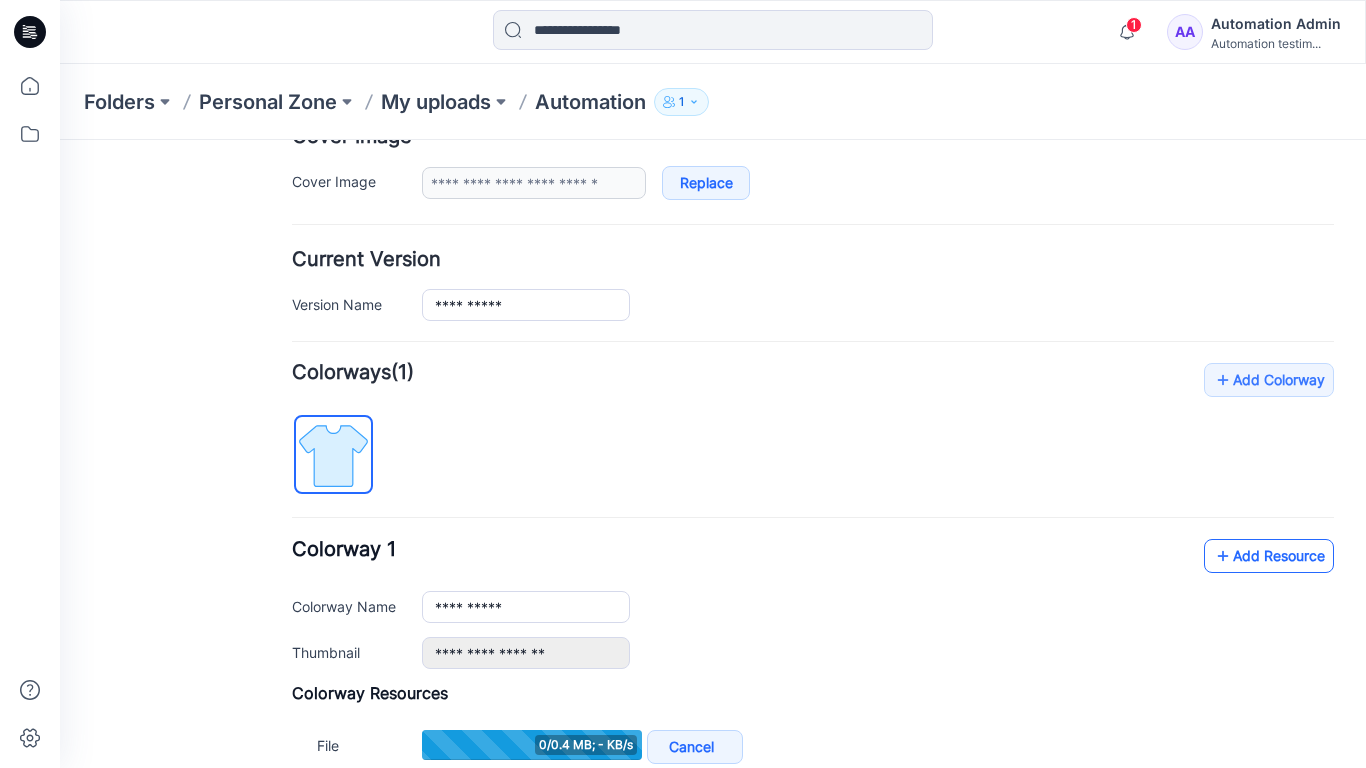 type 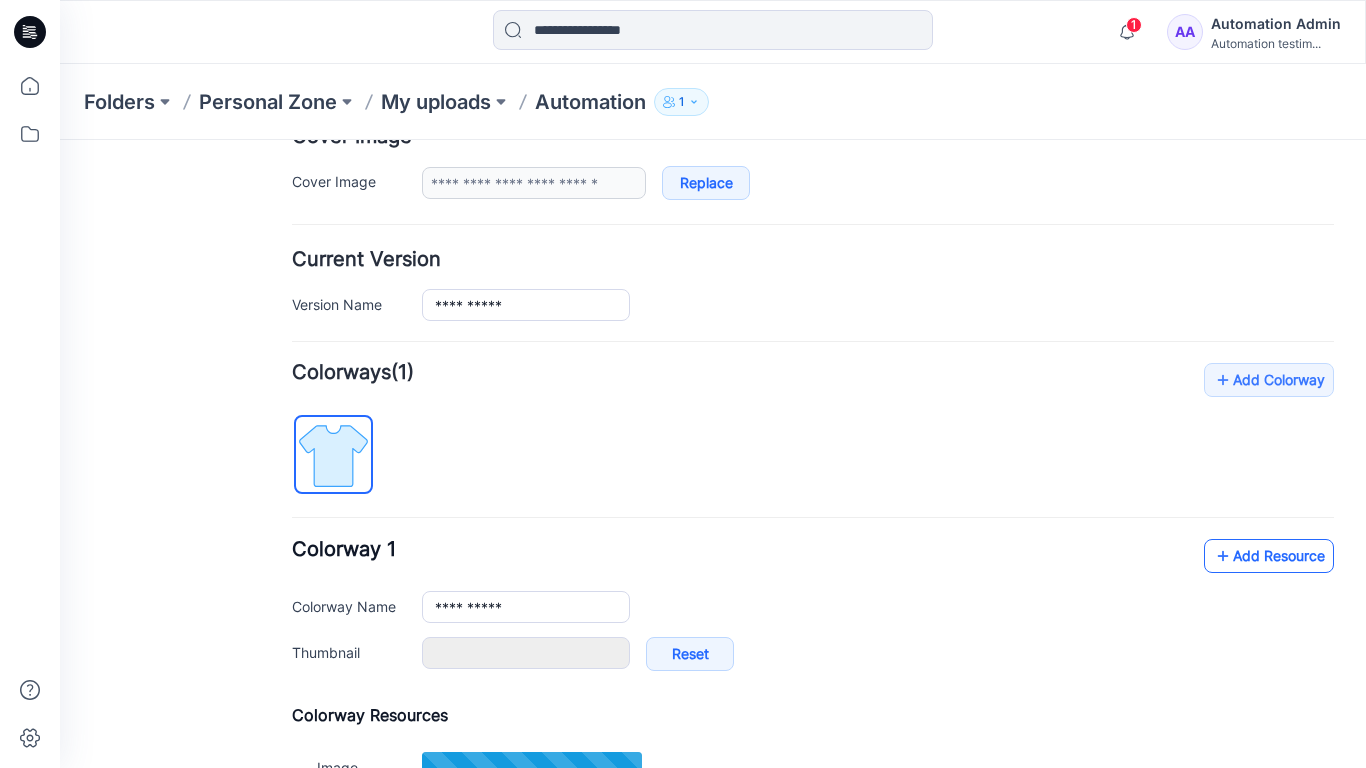 scroll, scrollTop: 0, scrollLeft: 0, axis: both 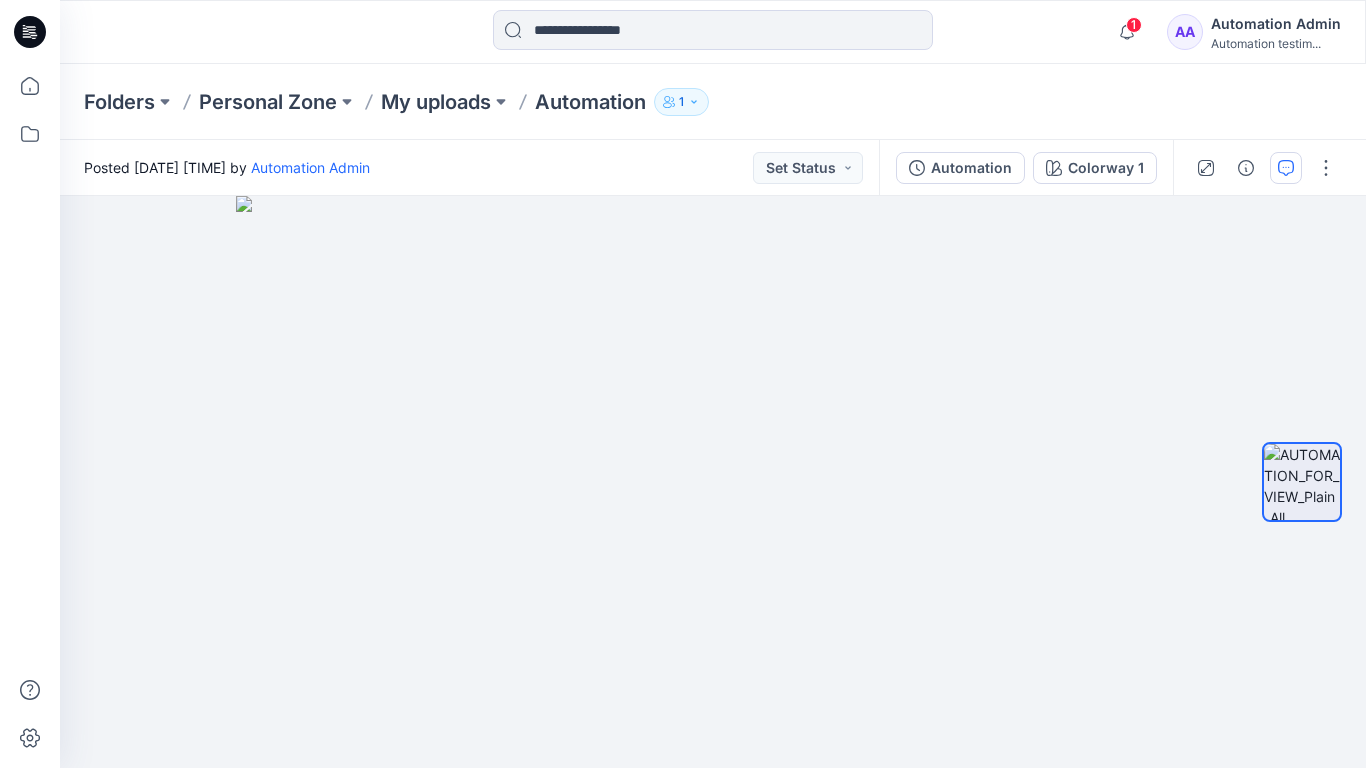 click at bounding box center [1286, 168] 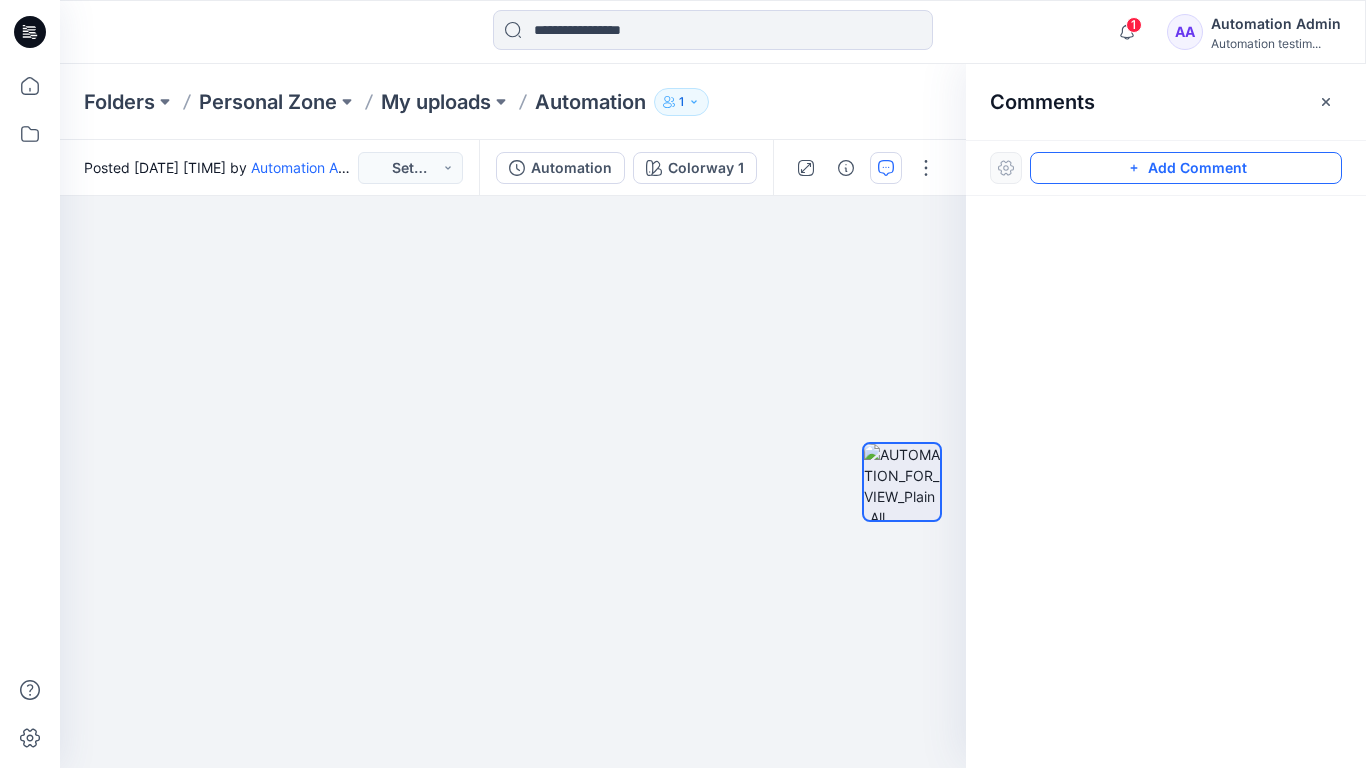 click on "Add Comment" at bounding box center [1186, 168] 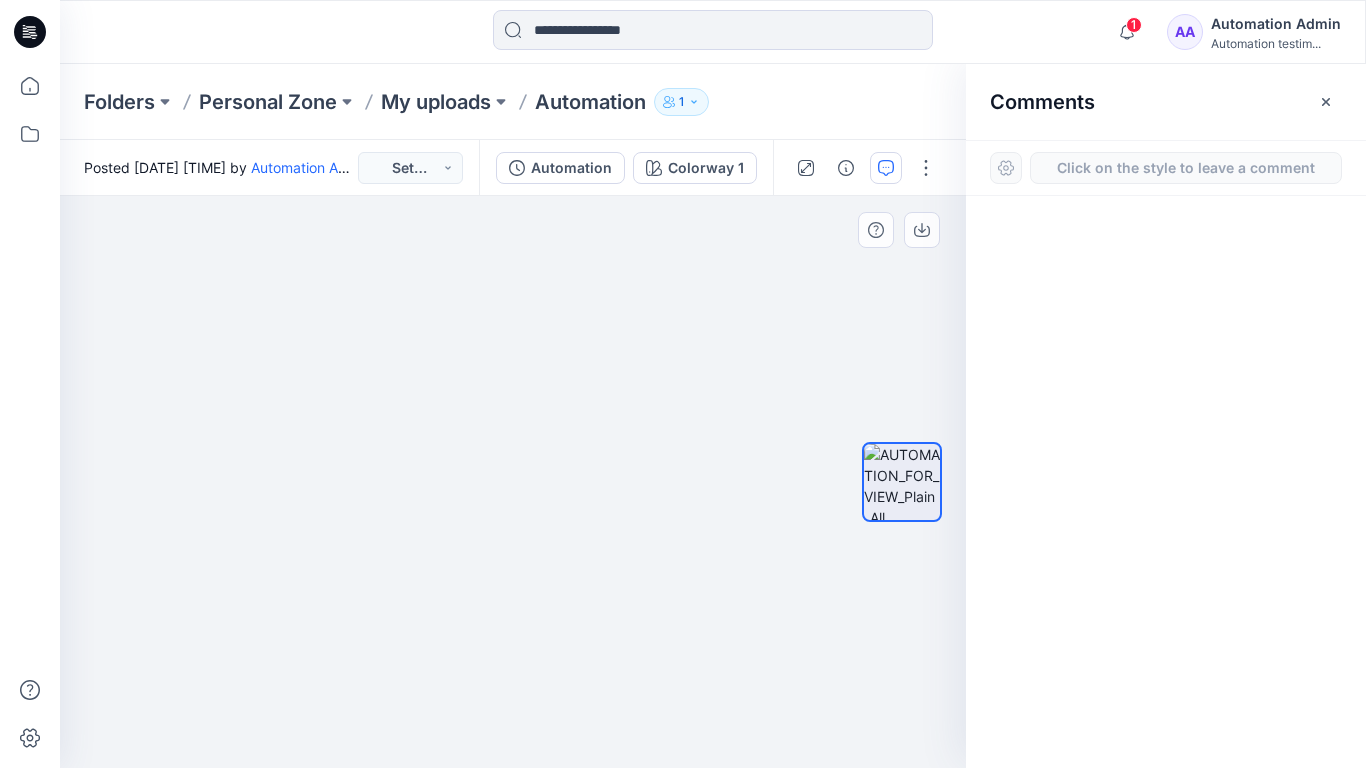 click on "1" at bounding box center [513, 482] 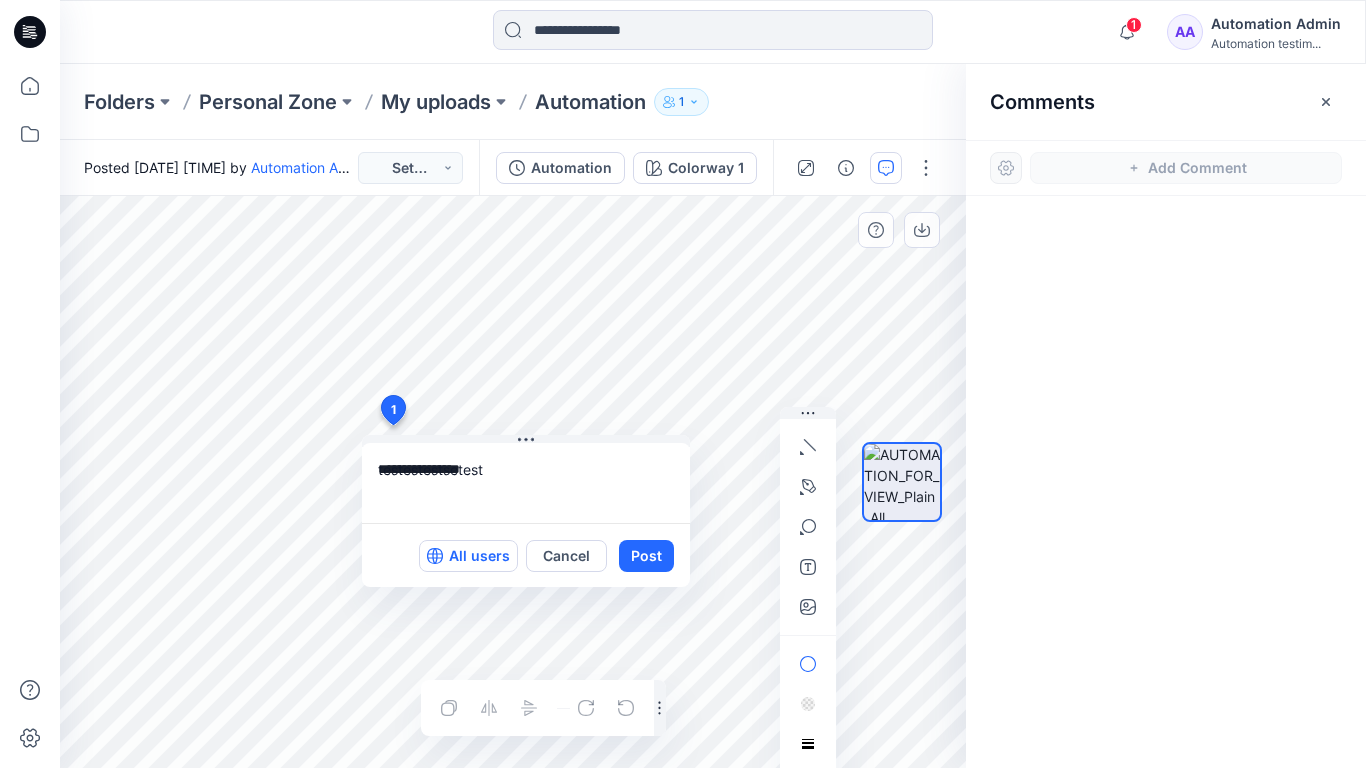 type on "**********" 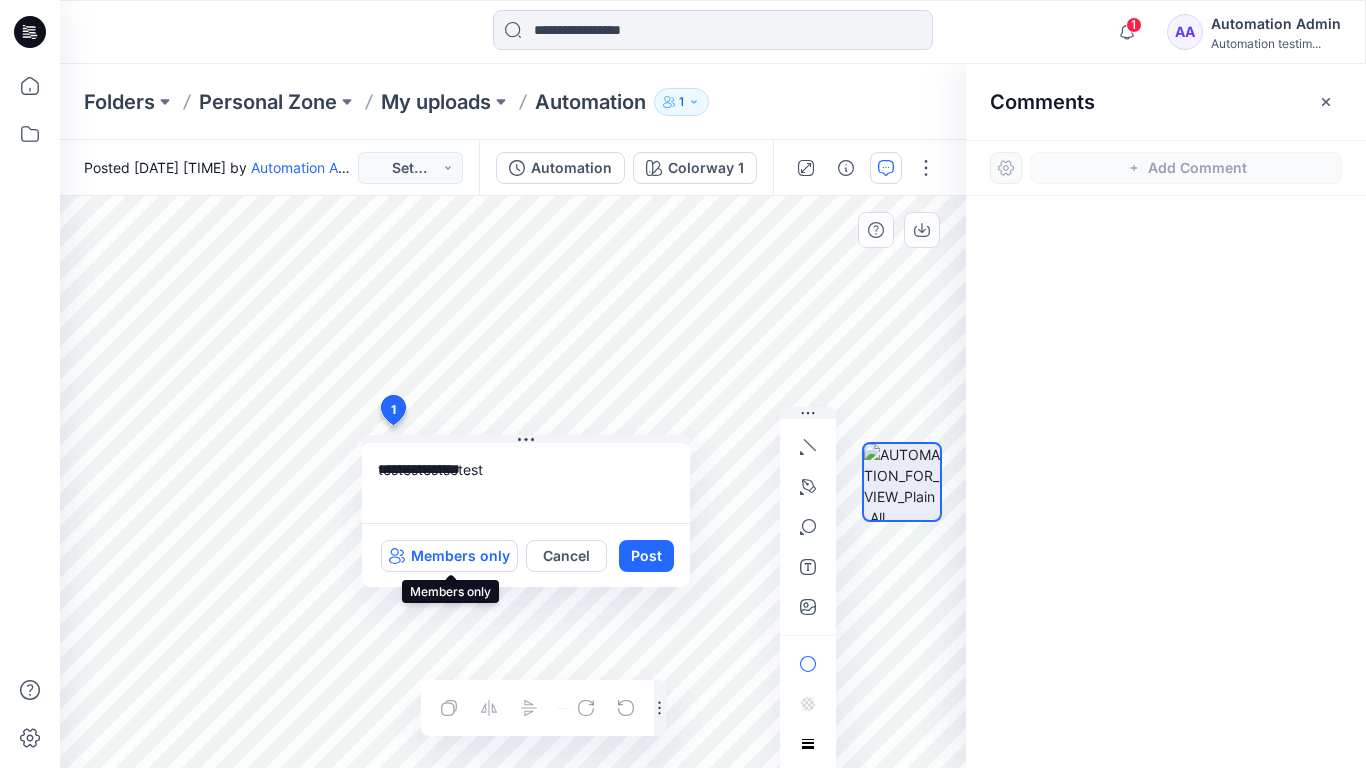 click on "Members only" at bounding box center [460, 556] 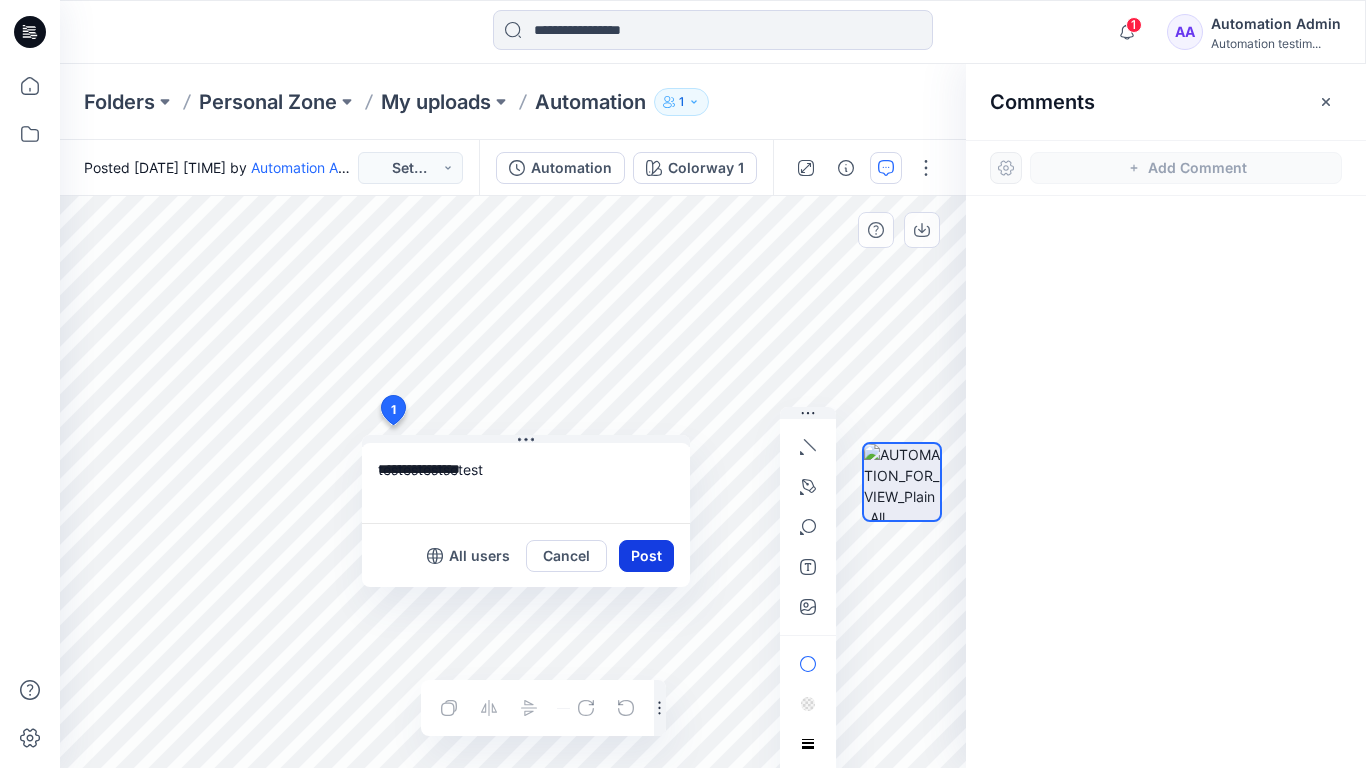 click on "Post" at bounding box center (646, 556) 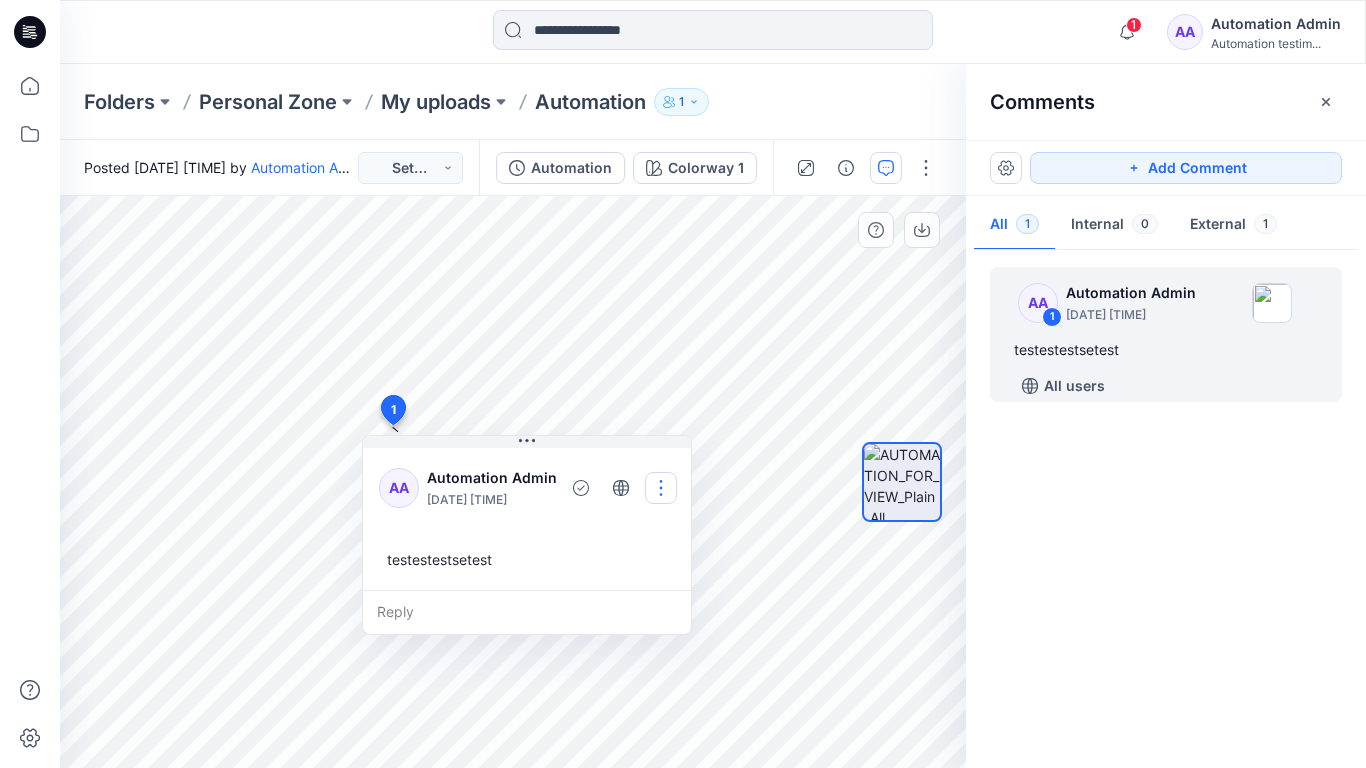 click at bounding box center [661, 488] 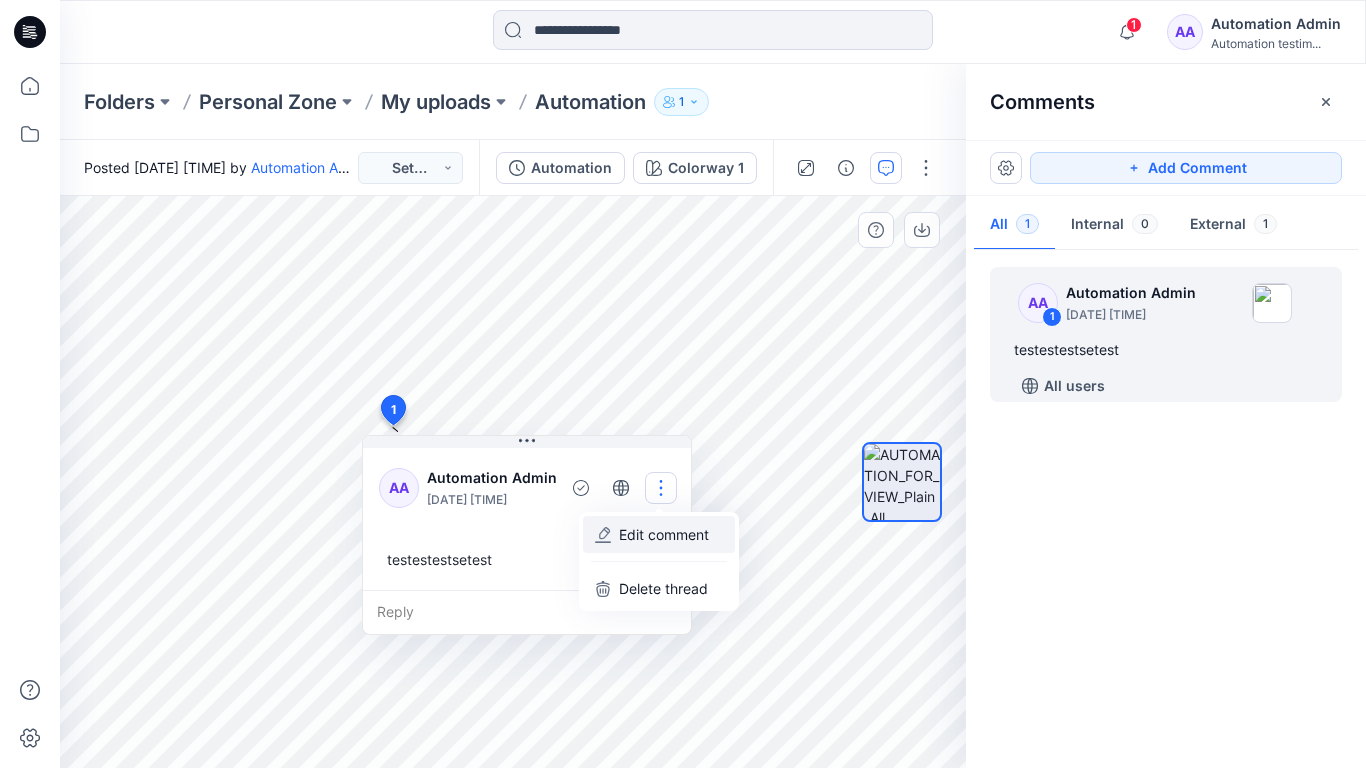click on "Edit comment" at bounding box center [664, 534] 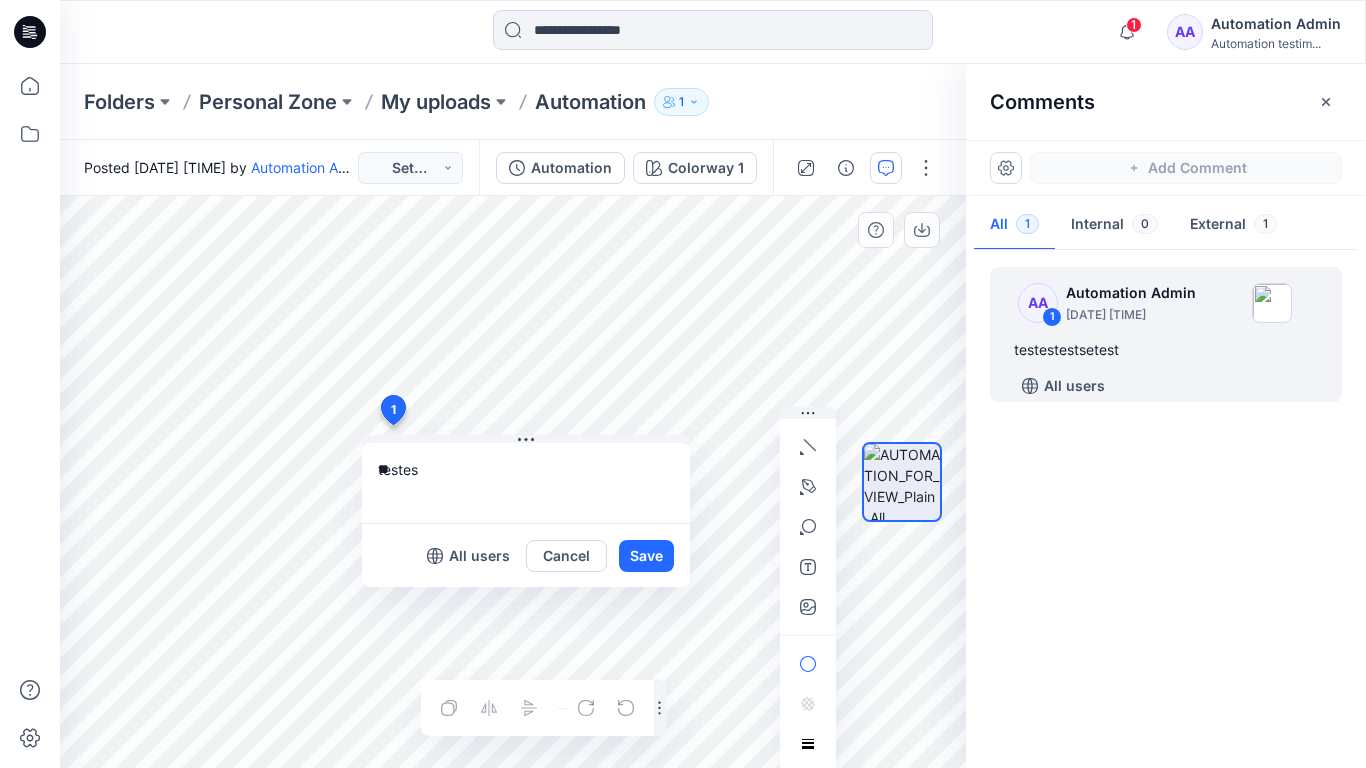 type on "*" 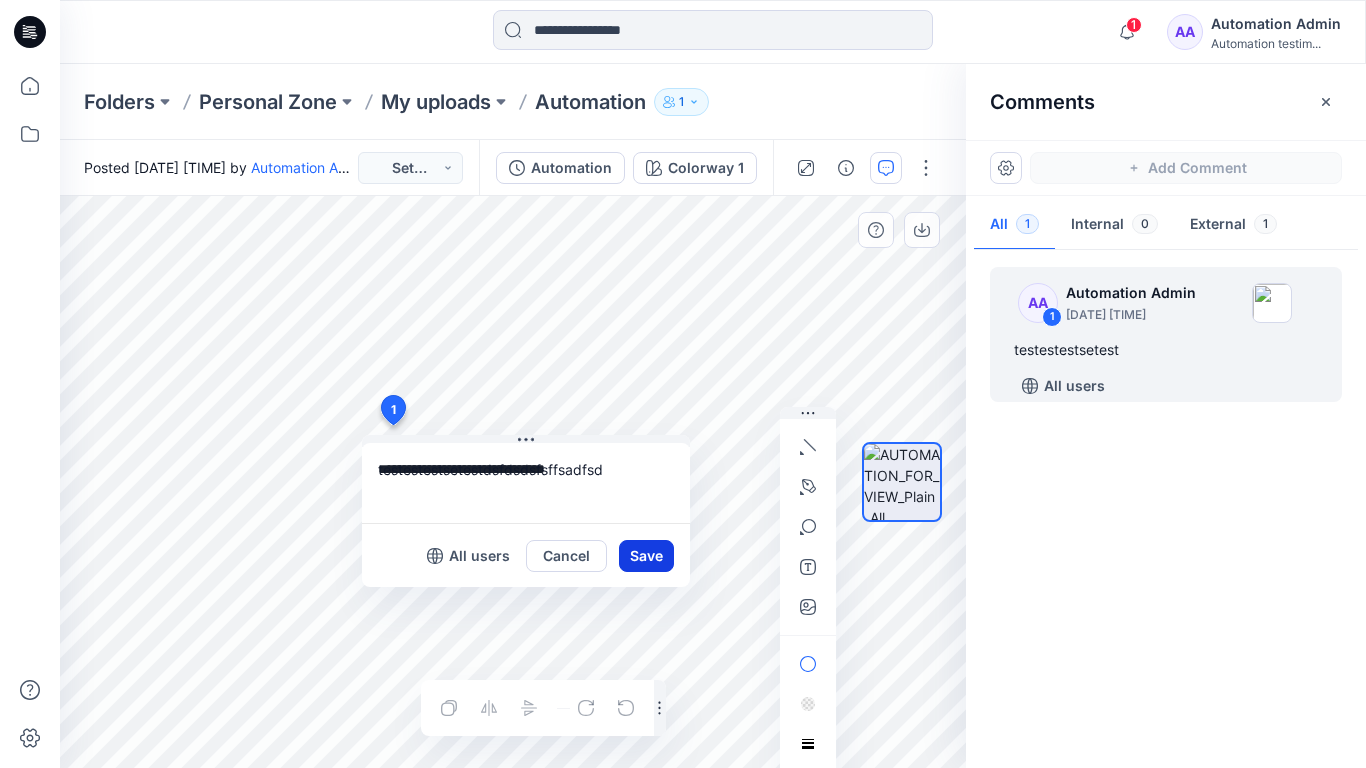 type on "**********" 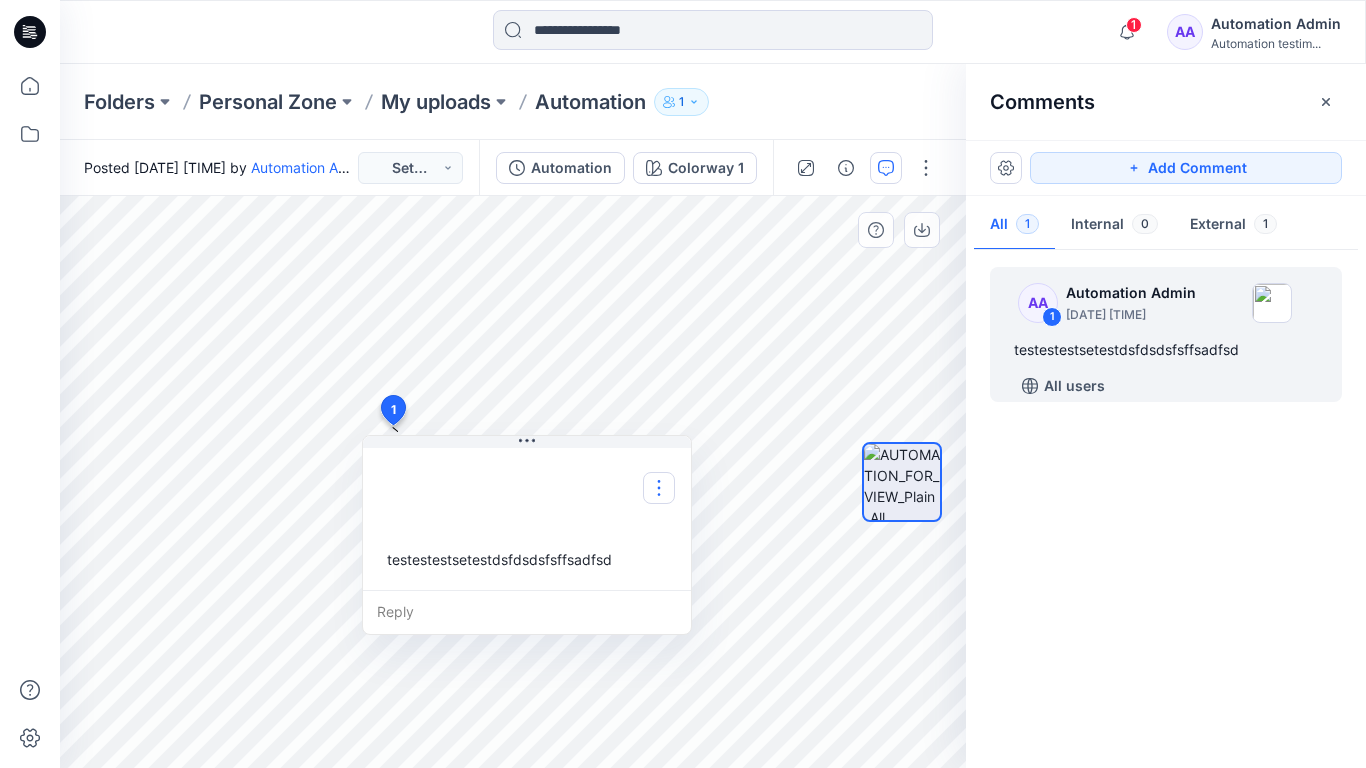 click at bounding box center (659, 488) 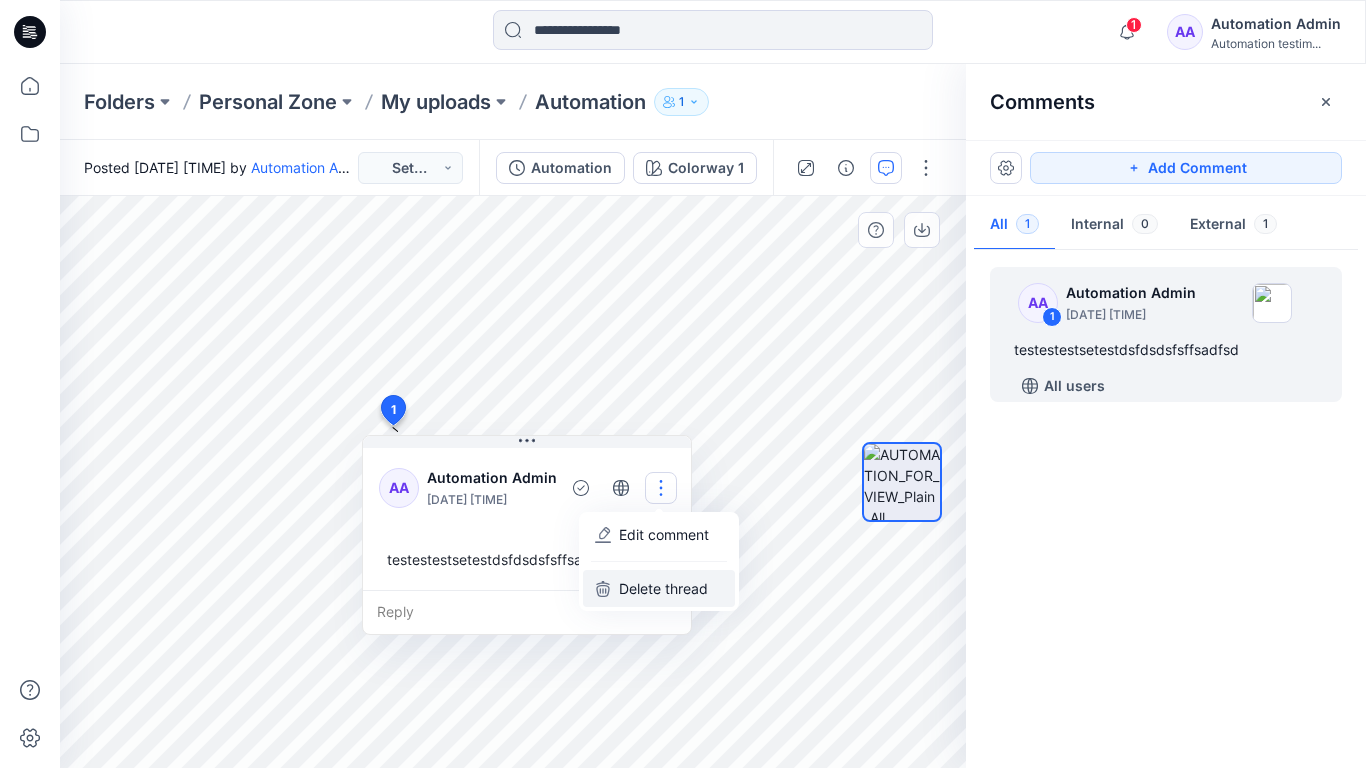 click on "Delete thread" at bounding box center (663, 588) 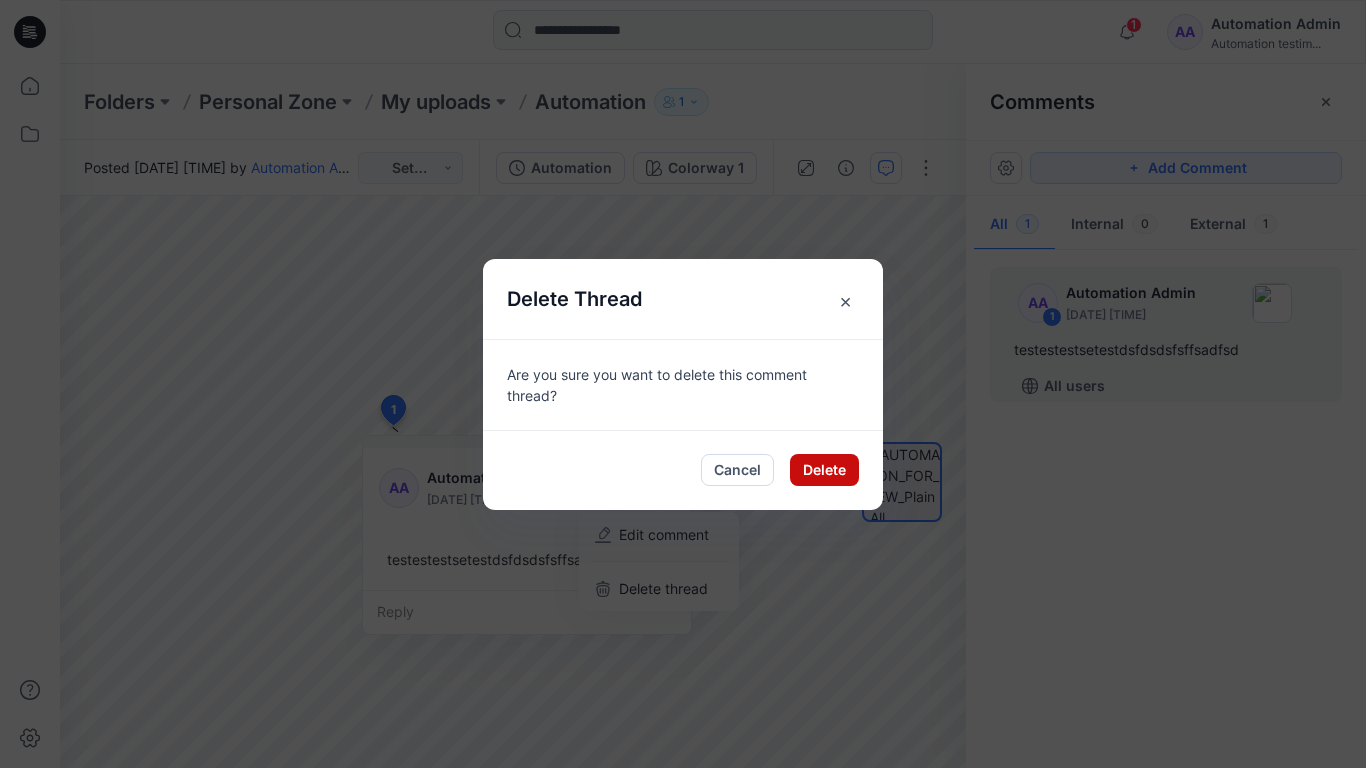 click on "Delete" at bounding box center [824, 470] 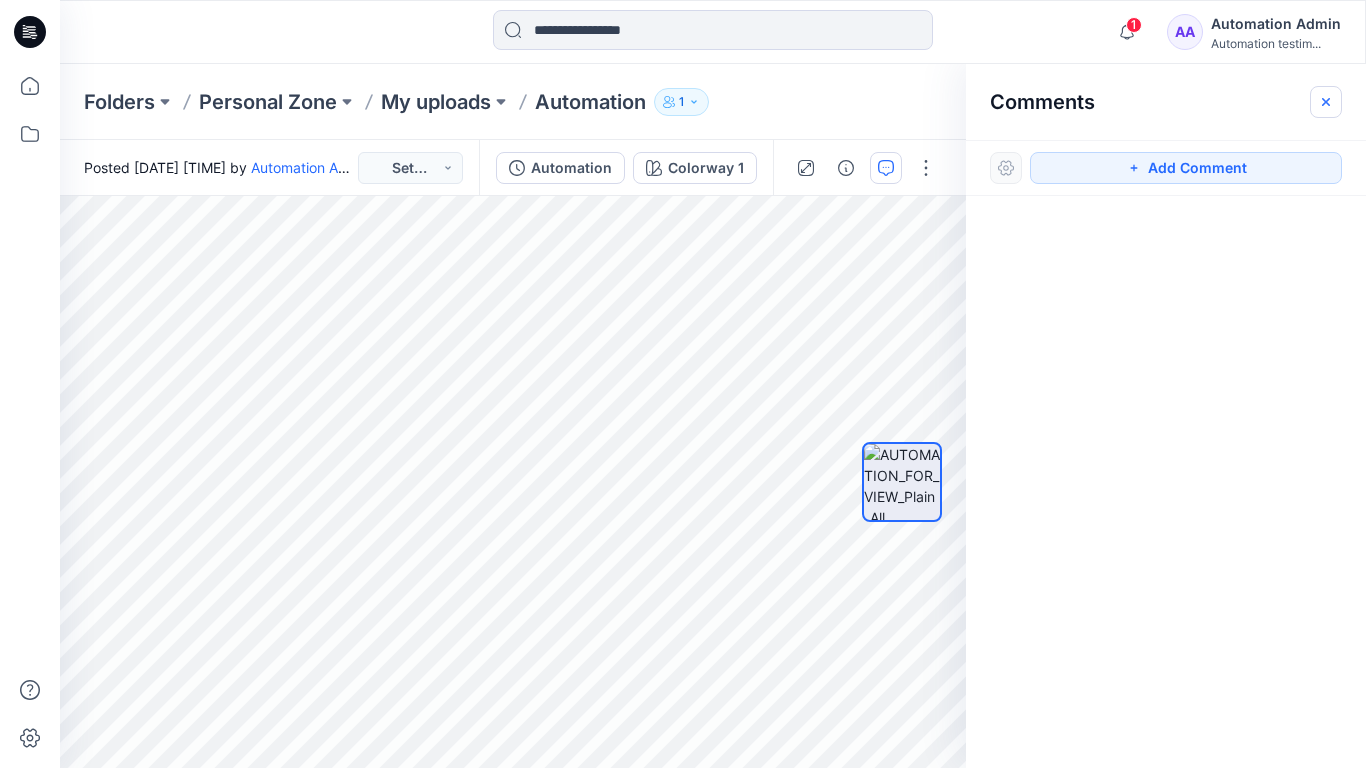 click at bounding box center (1326, 102) 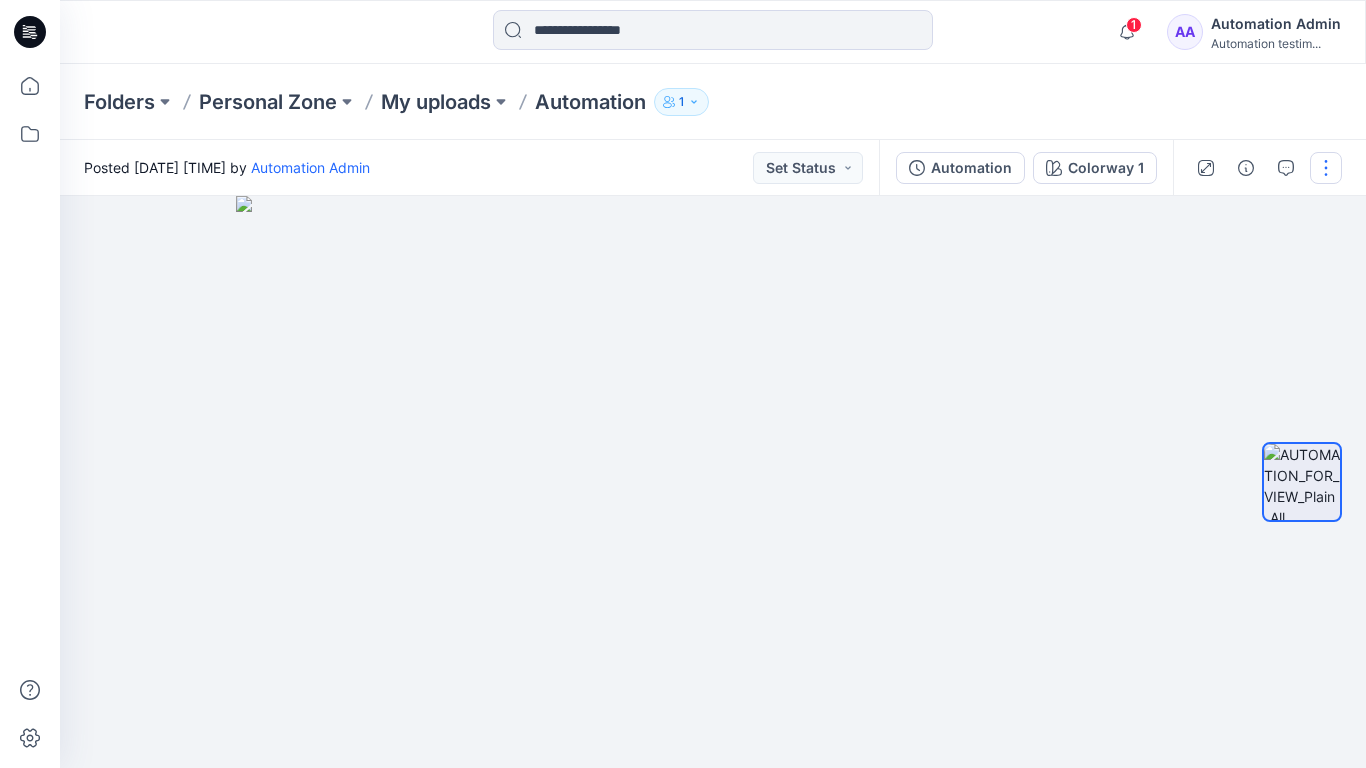 click at bounding box center [1326, 168] 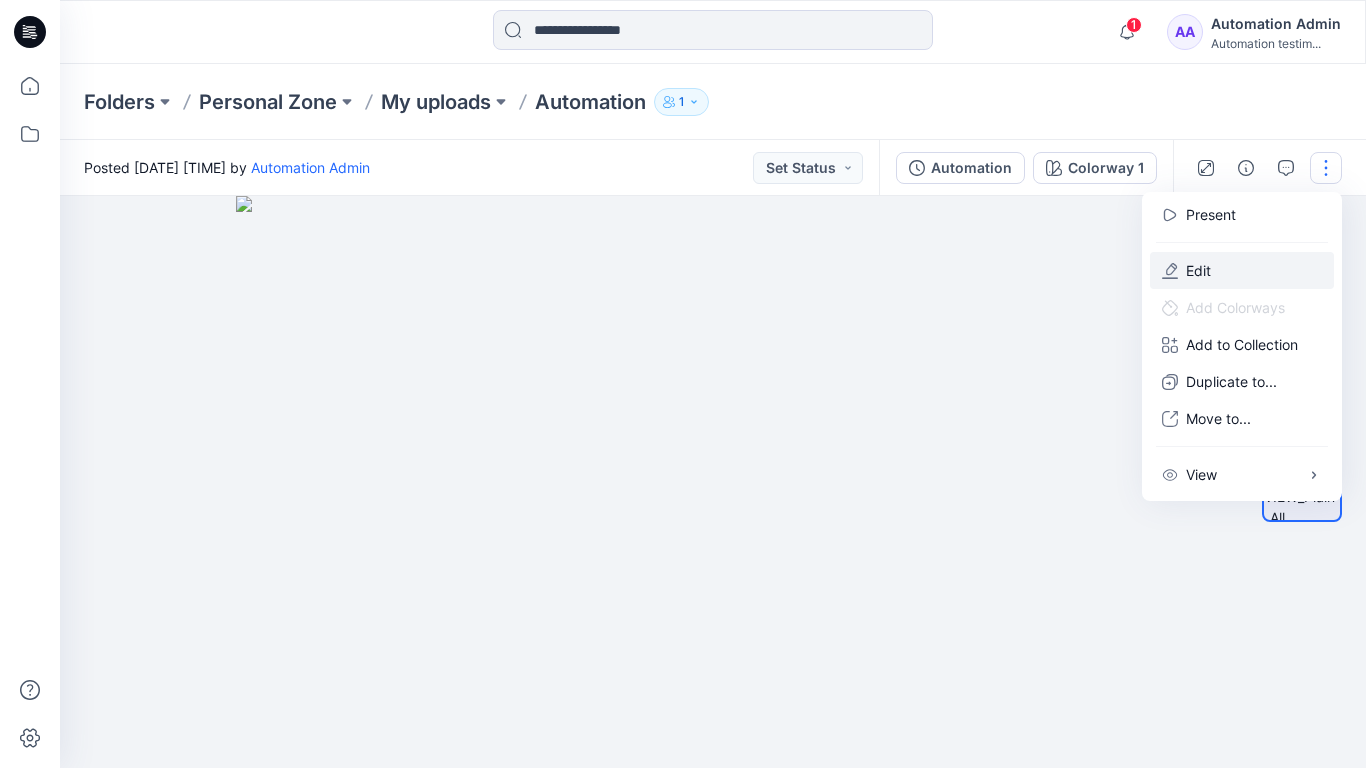 click on "Edit" at bounding box center [1242, 270] 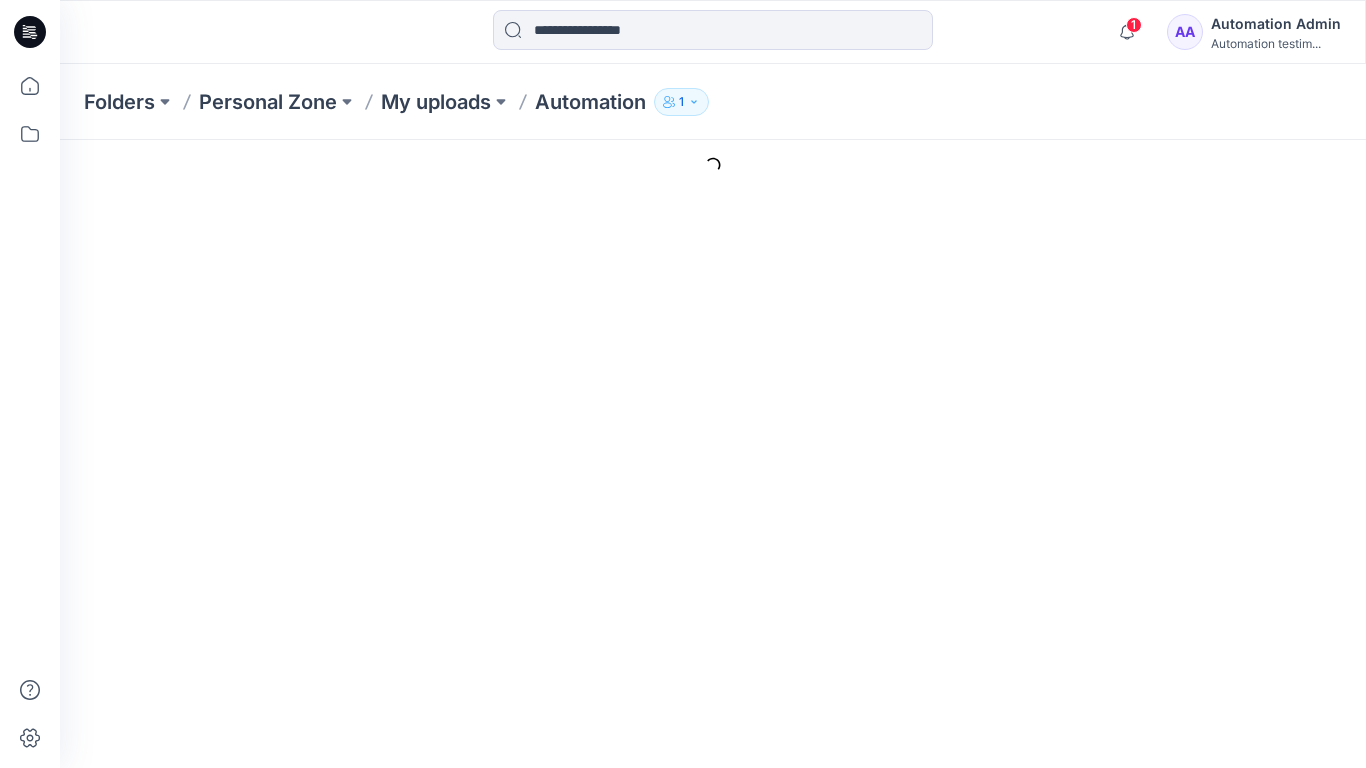 scroll, scrollTop: 0, scrollLeft: 0, axis: both 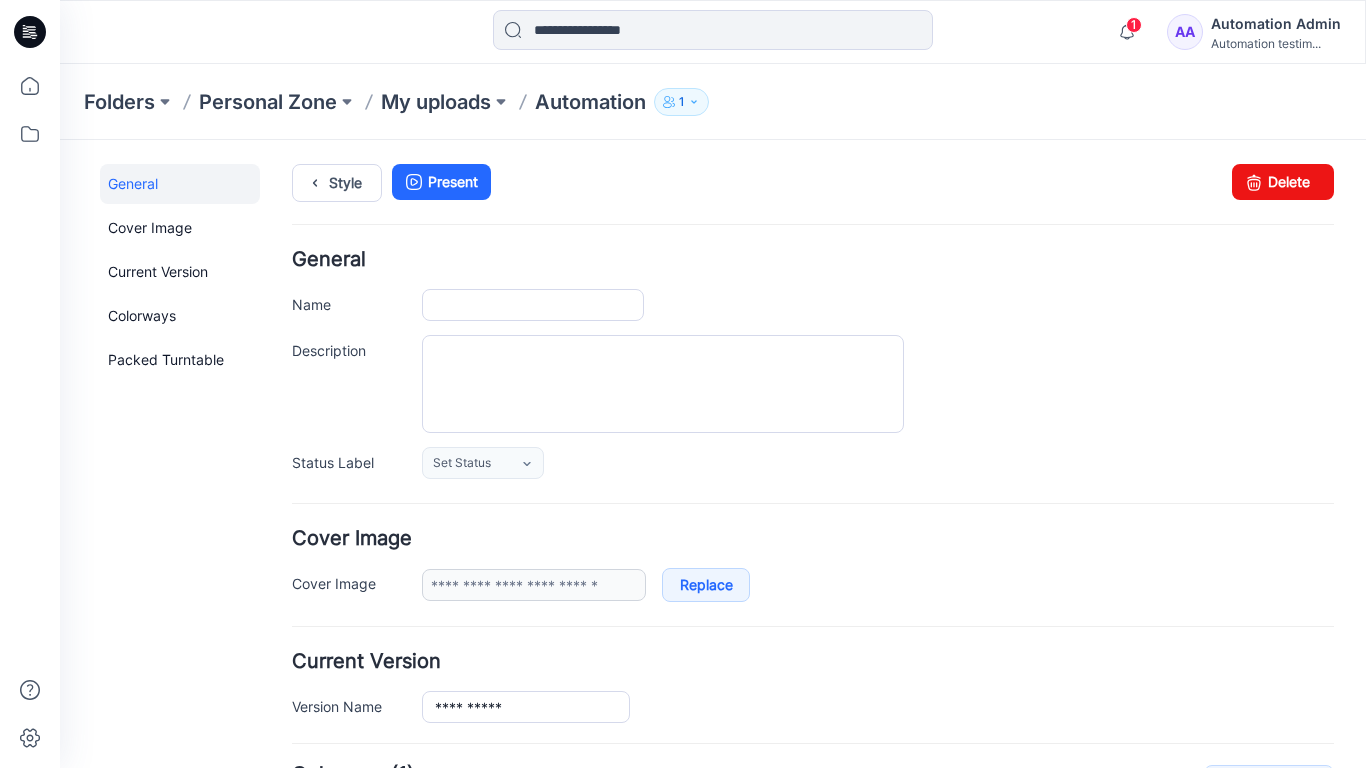 type on "**********" 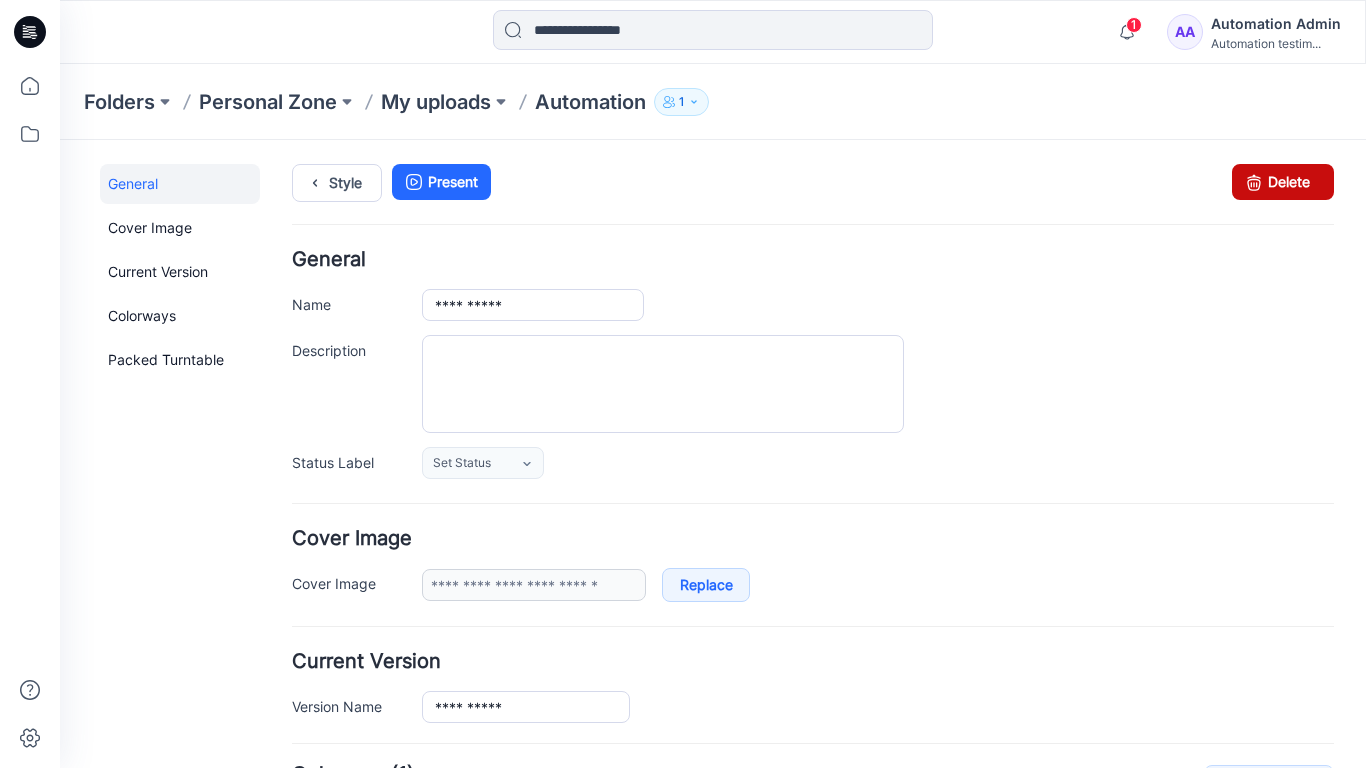 click at bounding box center (1254, 182) 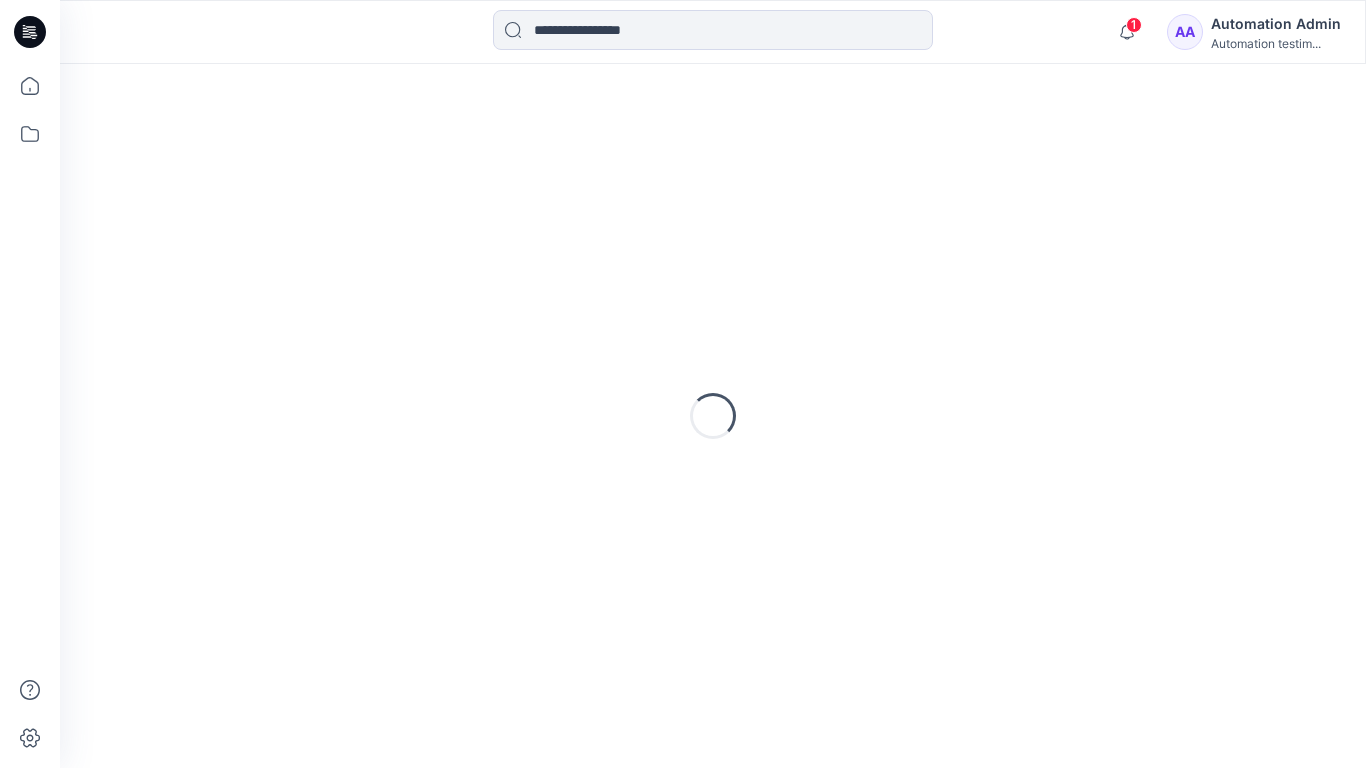 scroll, scrollTop: 0, scrollLeft: 0, axis: both 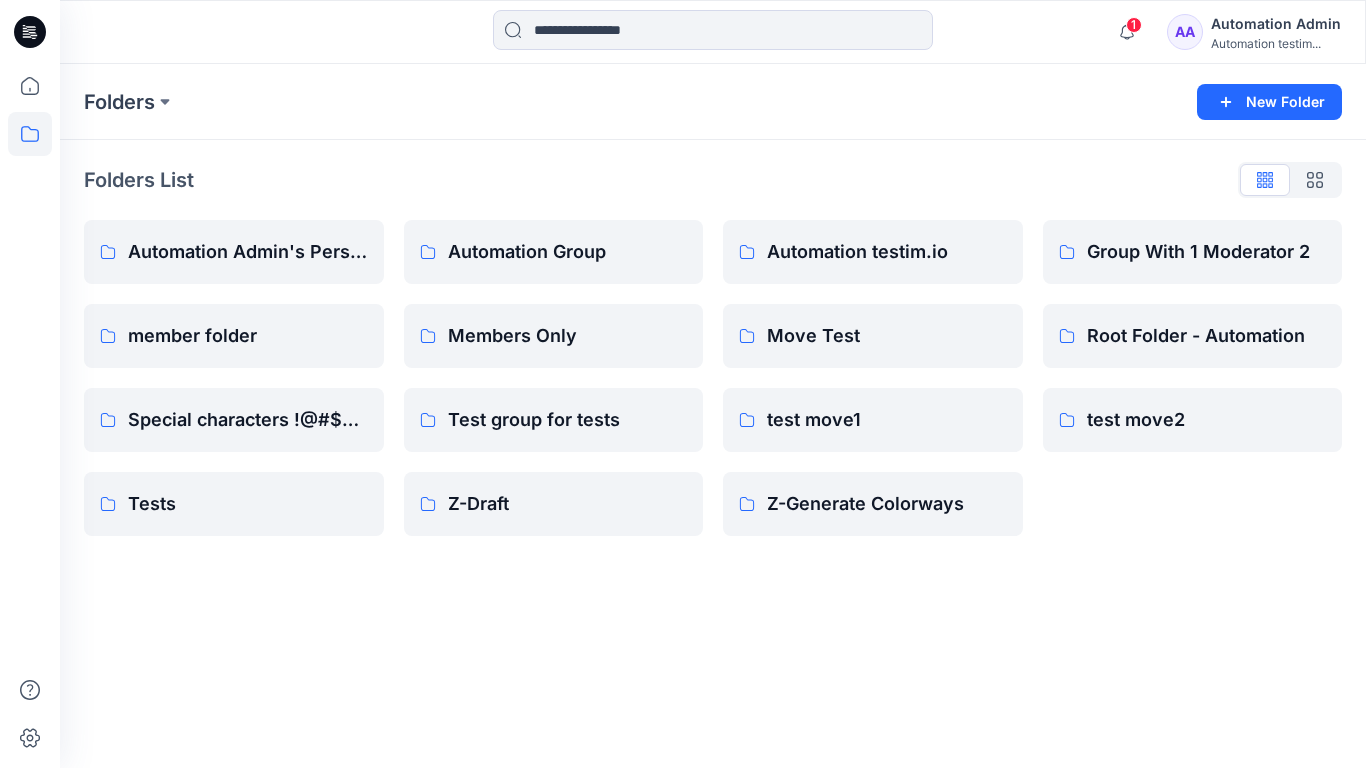 click on "Automation Admin's Personal Zone member folder Special characters !@#$%^&*)( Tests  Automation Group Members Only Test group for tests Z-Draft Automation testim.io Move Test test move1 Z-Generate Colorways Group With 1 Moderator 2 Root Folder - Automation test move2" at bounding box center [713, 378] 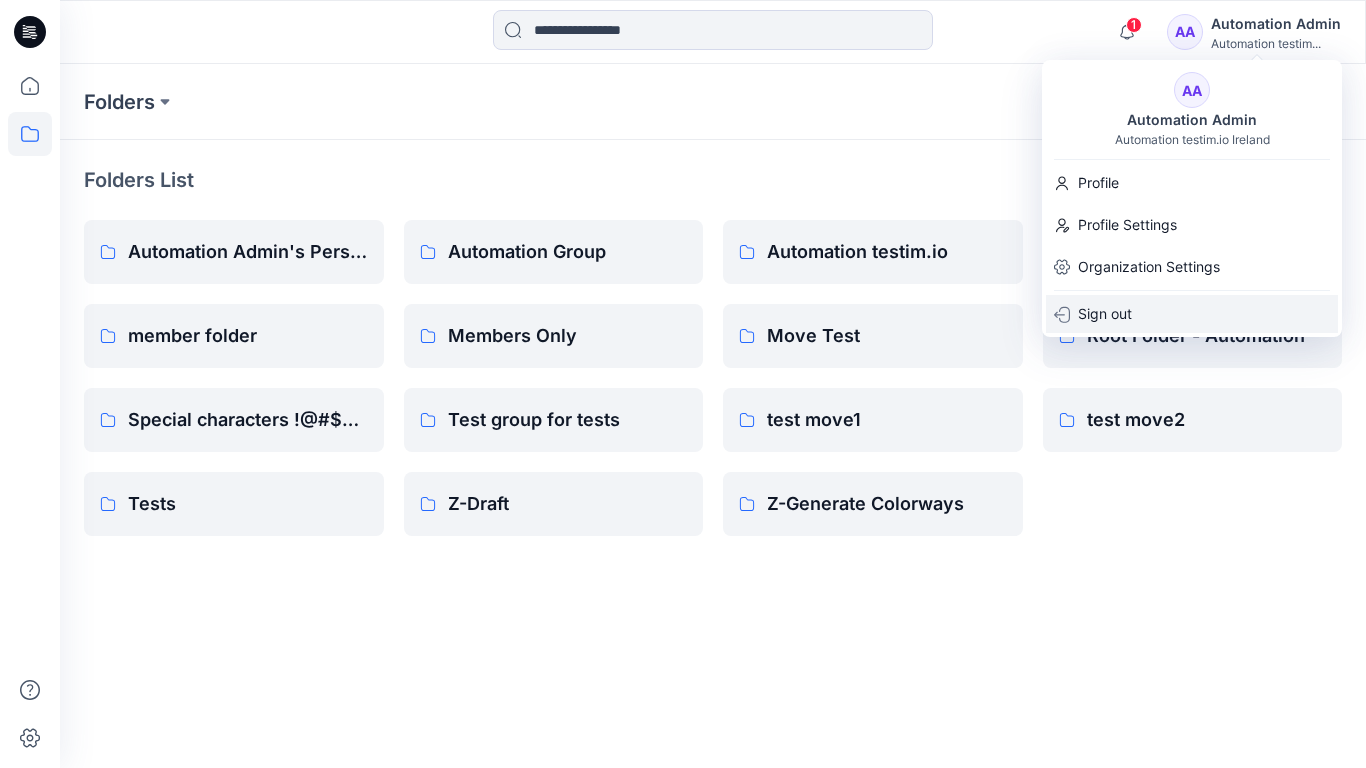 click on "Sign out" at bounding box center [1192, 314] 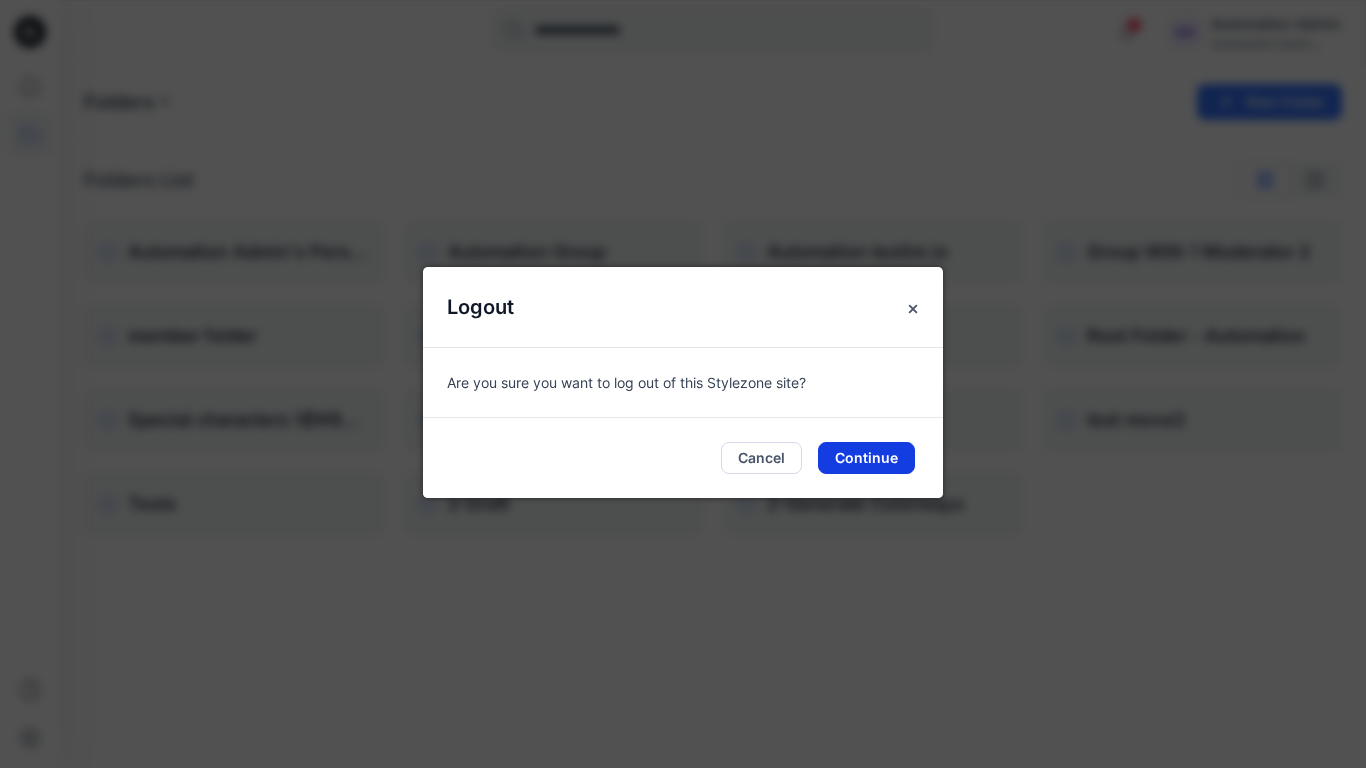 click on "Continue" at bounding box center (866, 458) 